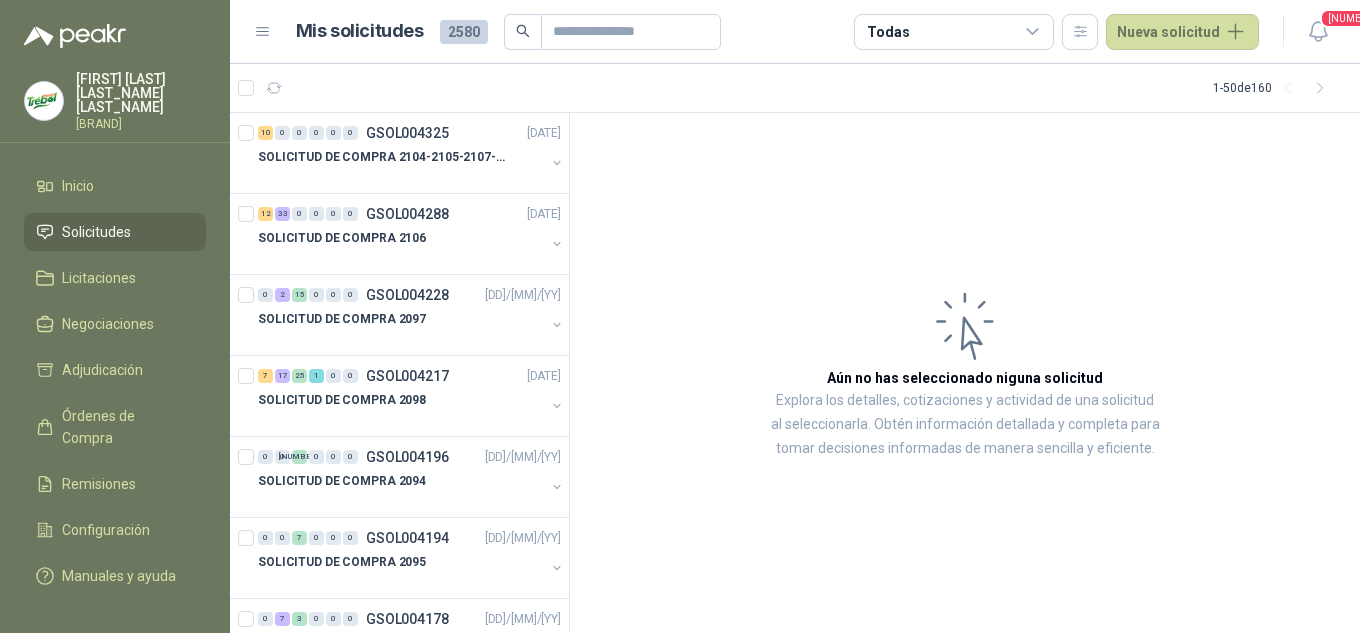 scroll, scrollTop: 0, scrollLeft: 0, axis: both 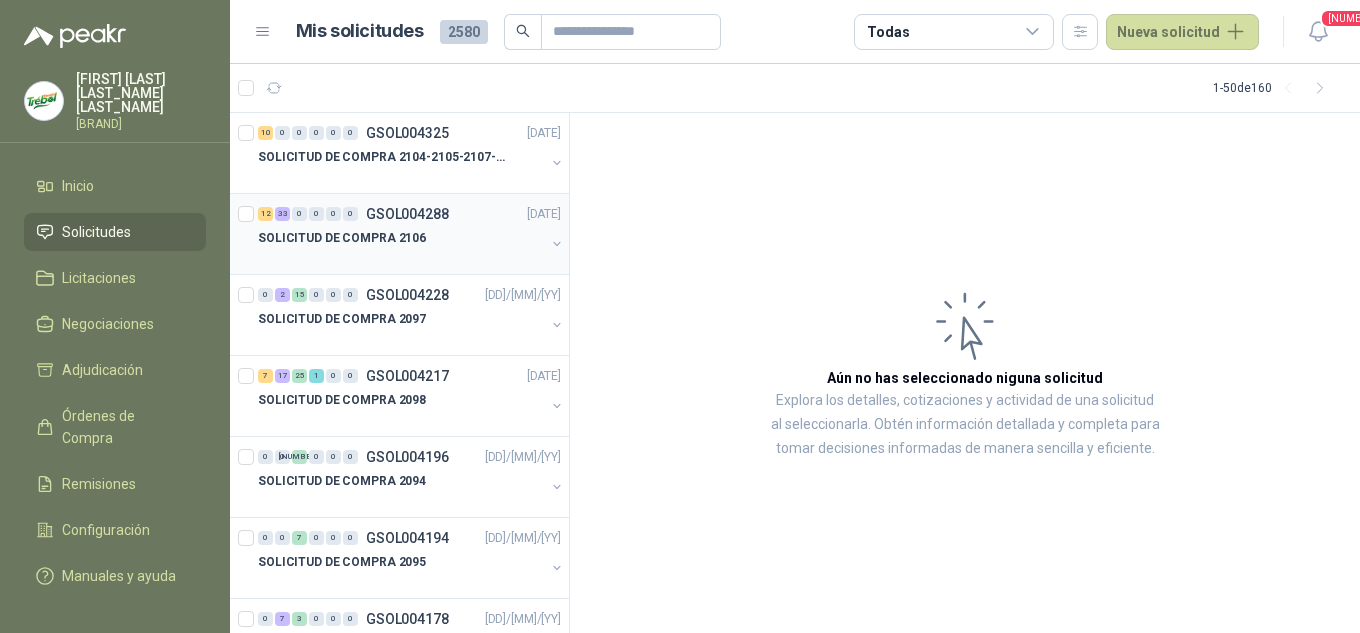 click on "SOLICITUD DE COMPRA 2106" at bounding box center (411, 246) 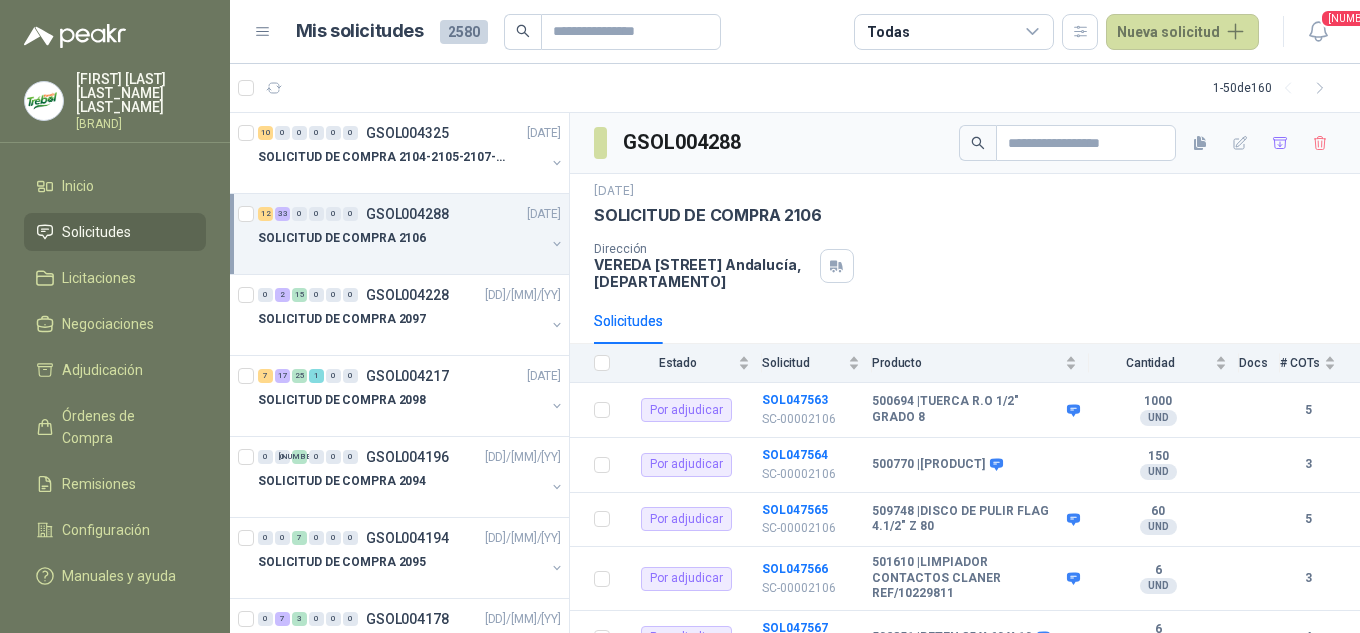 click at bounding box center (557, 244) 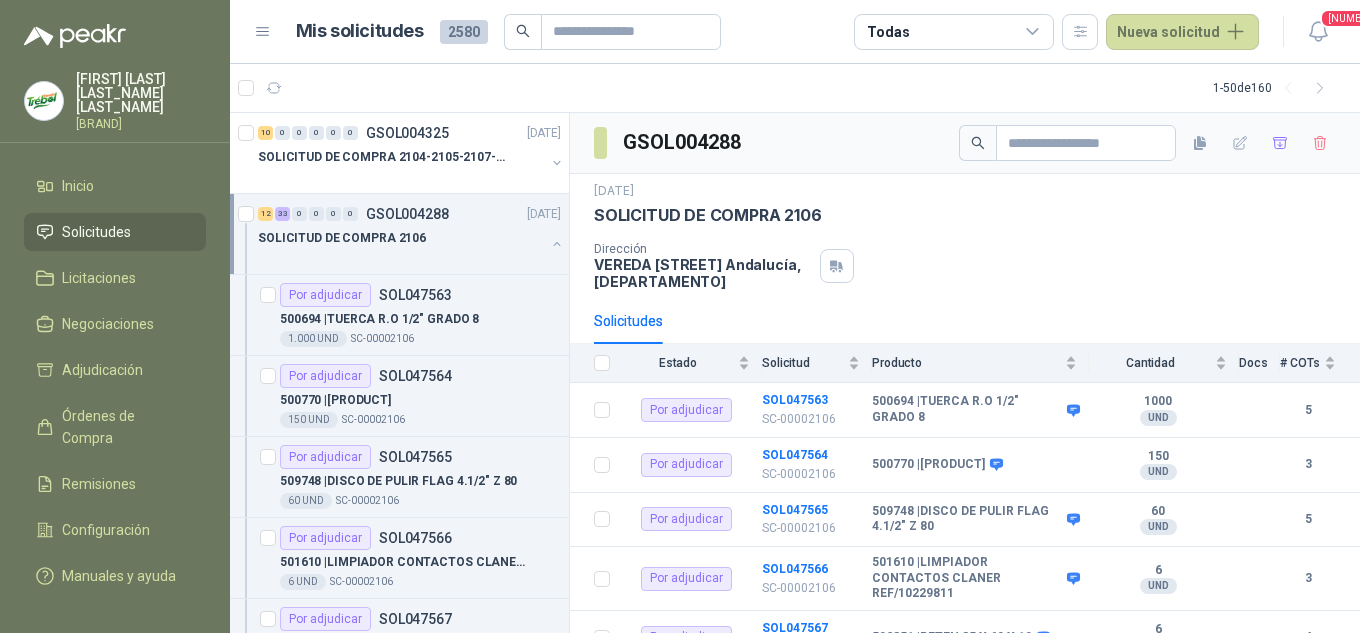 scroll, scrollTop: 1, scrollLeft: 0, axis: vertical 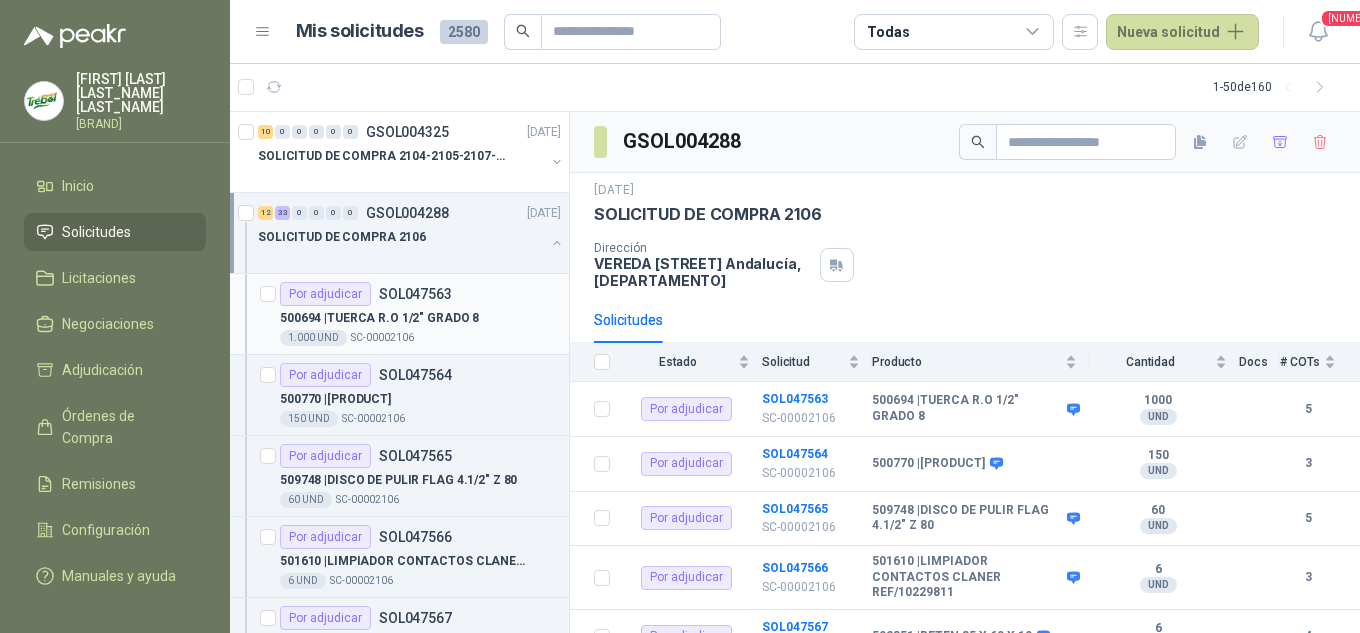 click on "500694 | TUERCA R.O 1/2" GRADO 8" at bounding box center (379, 318) 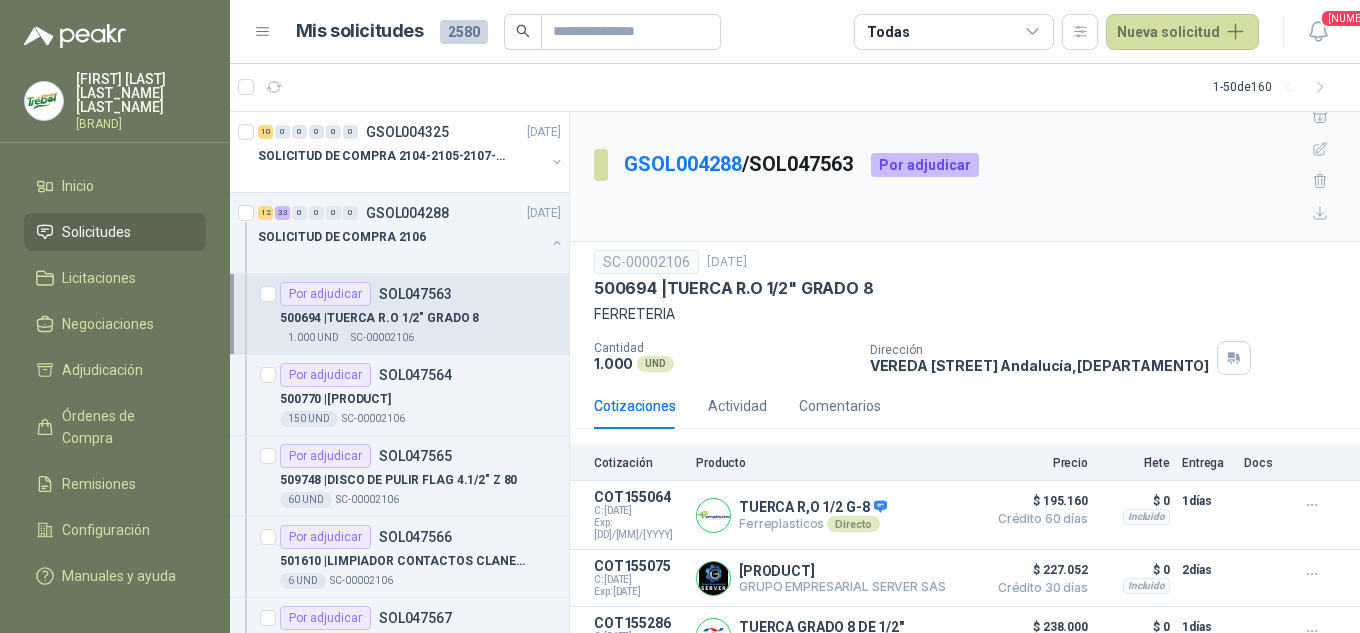 scroll, scrollTop: 0, scrollLeft: 0, axis: both 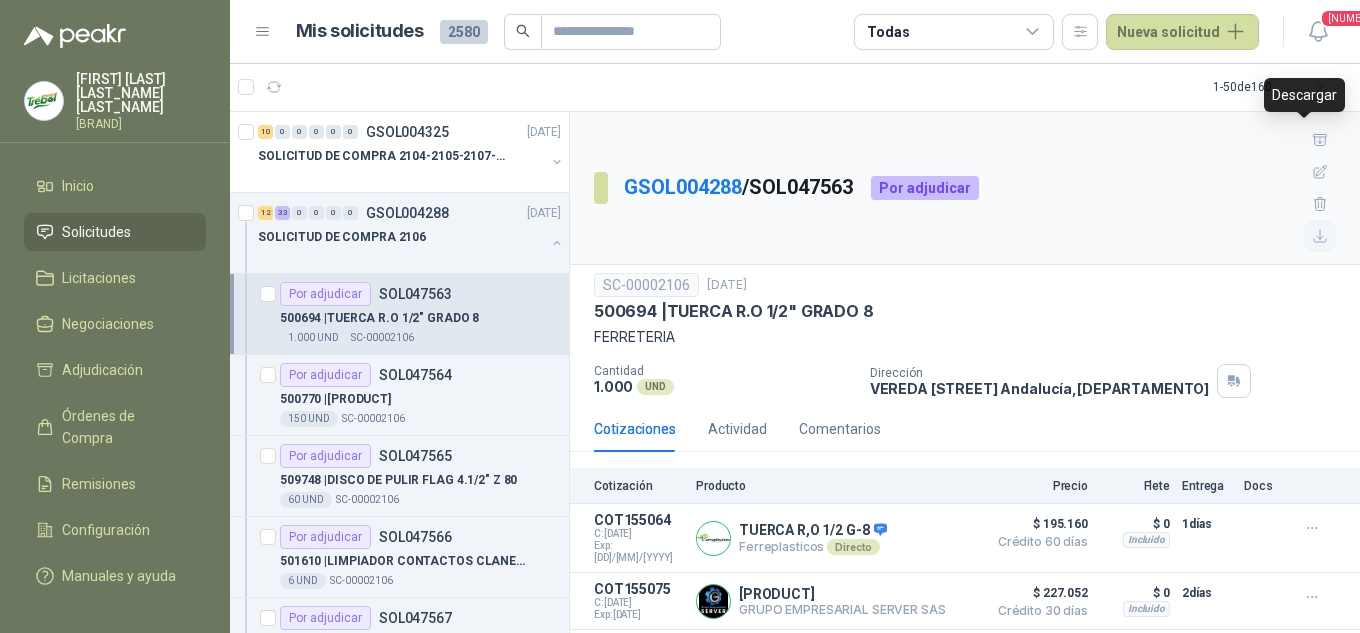 click at bounding box center [1320, 236] 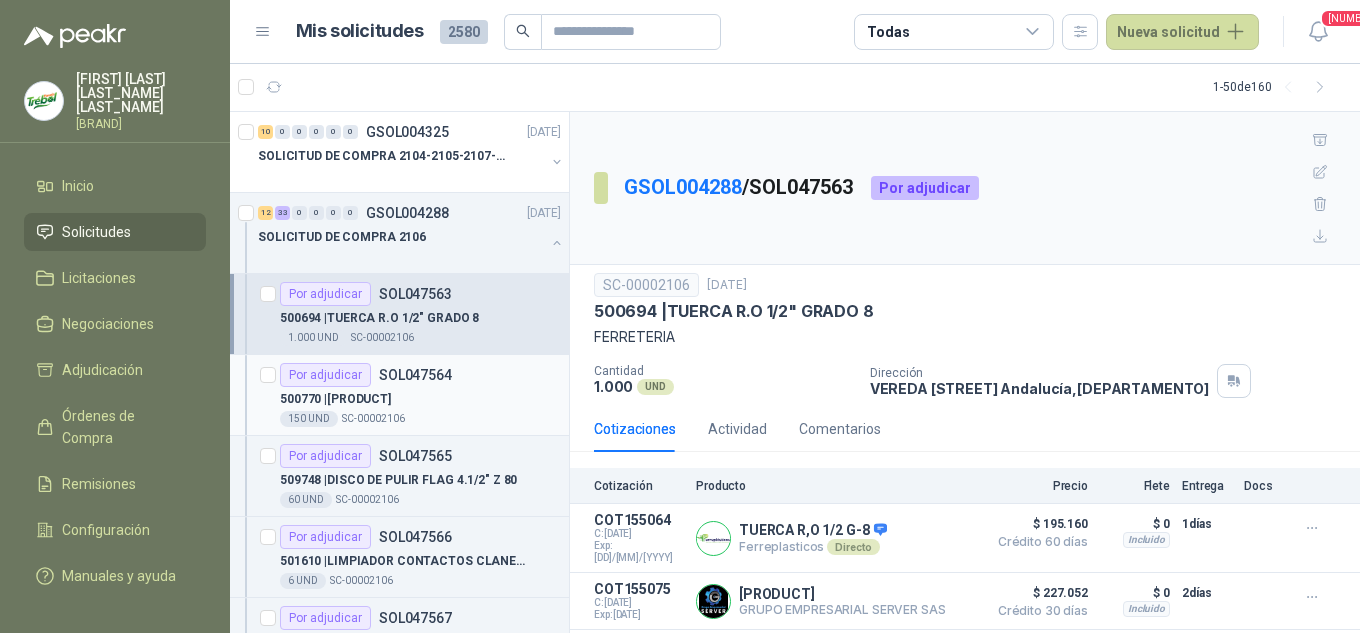 click on "Por adjudicar SOL047564" at bounding box center [366, 375] 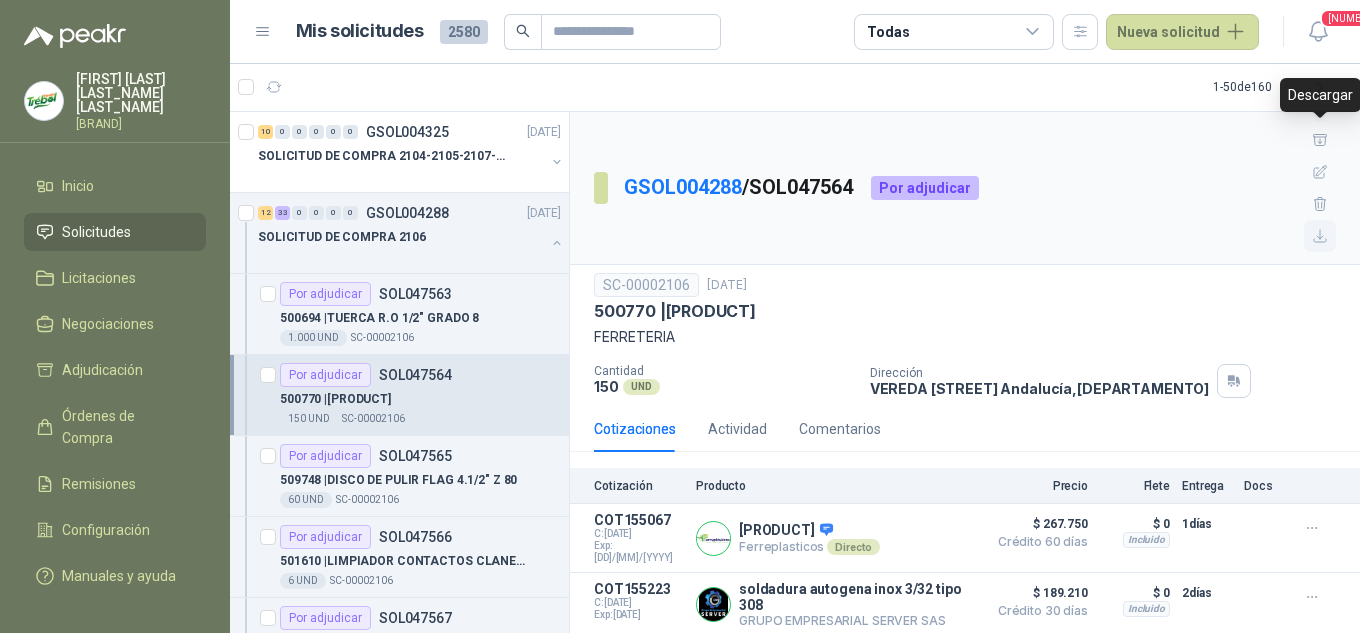 click at bounding box center (1320, 236) 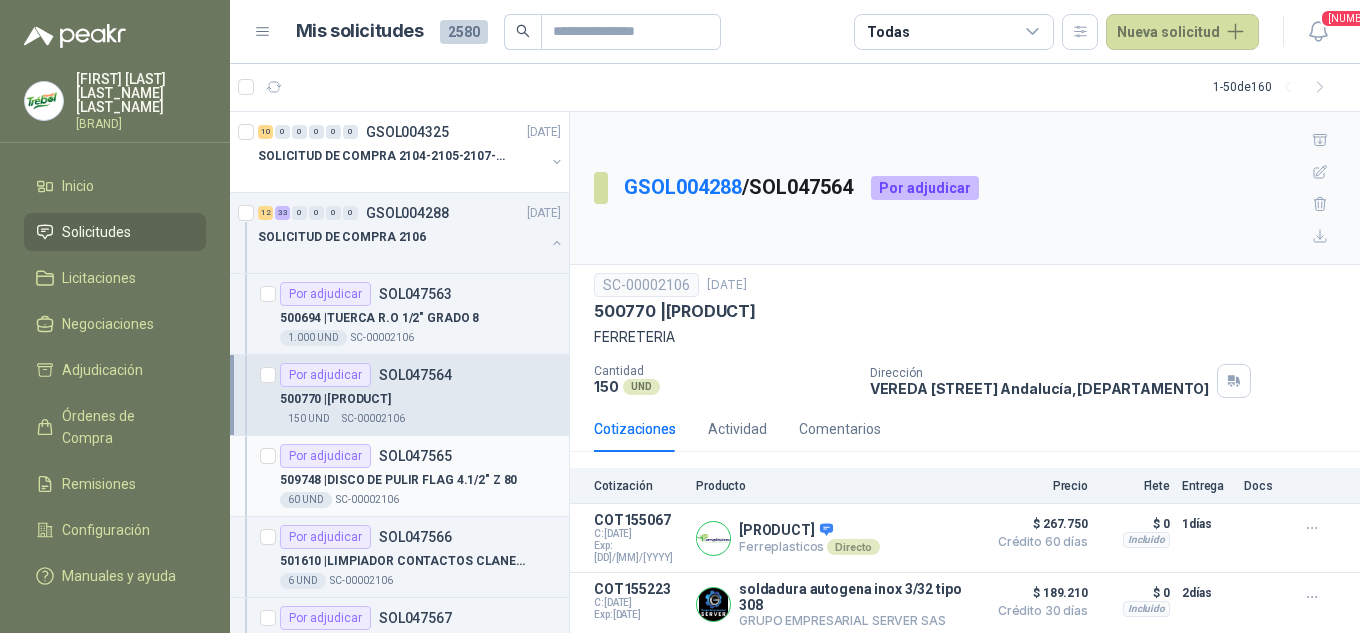 click on "509748 |  DISCO DE PULIR FLAG 4.1/2" Z 80" at bounding box center [420, 480] 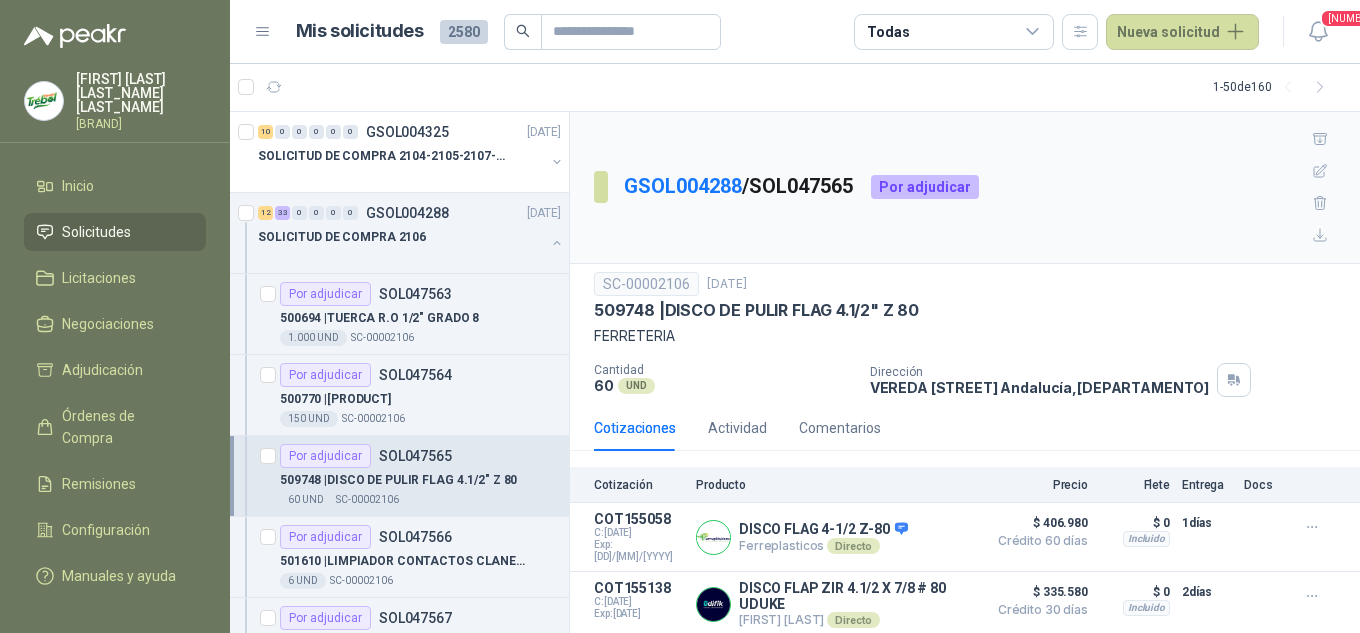 scroll, scrollTop: 0, scrollLeft: 0, axis: both 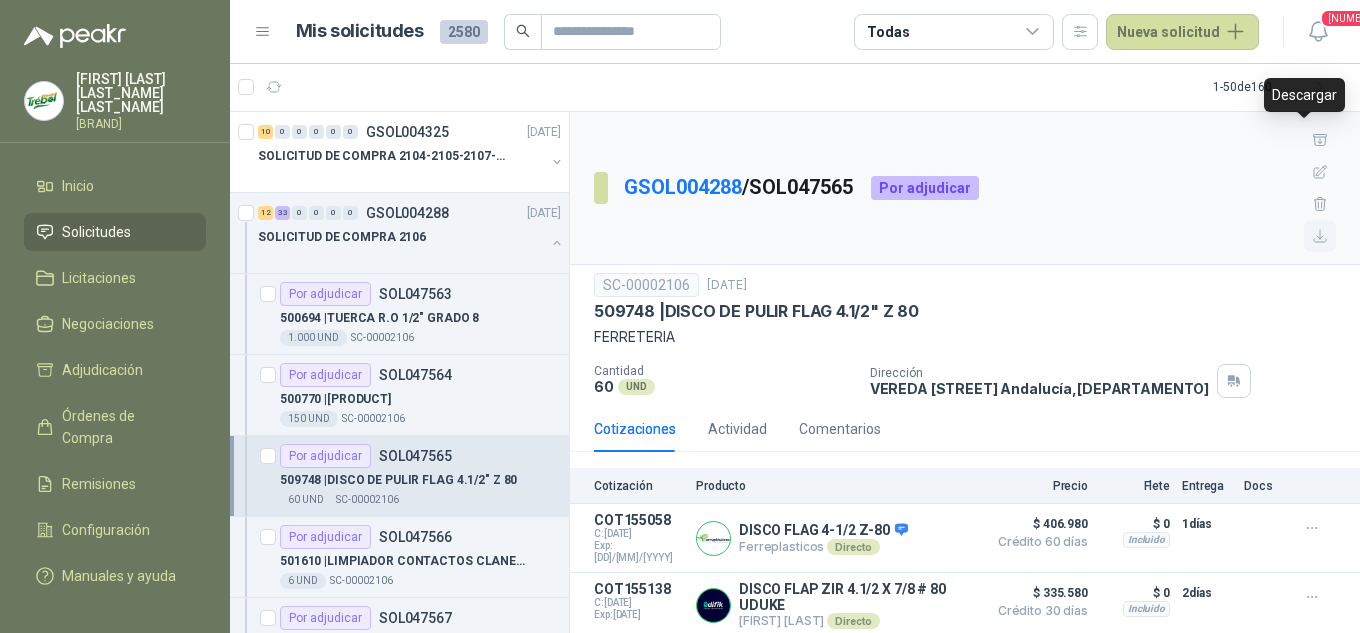 click at bounding box center (1320, 236) 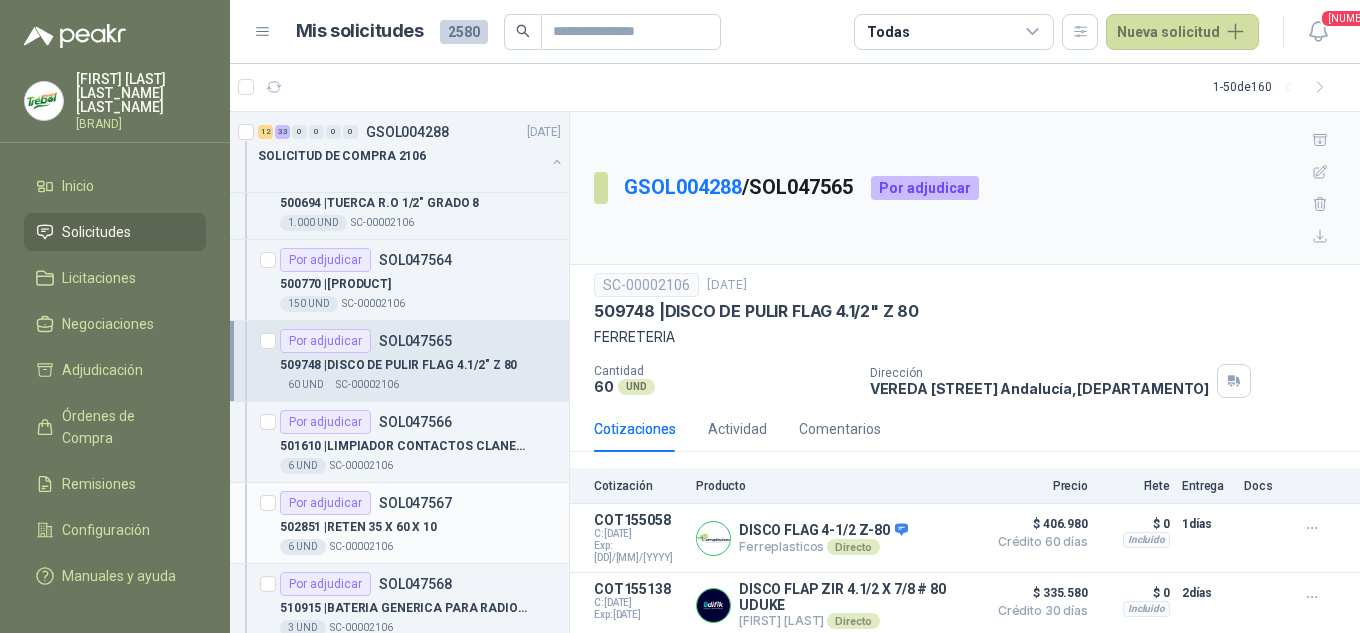 scroll, scrollTop: 133, scrollLeft: 0, axis: vertical 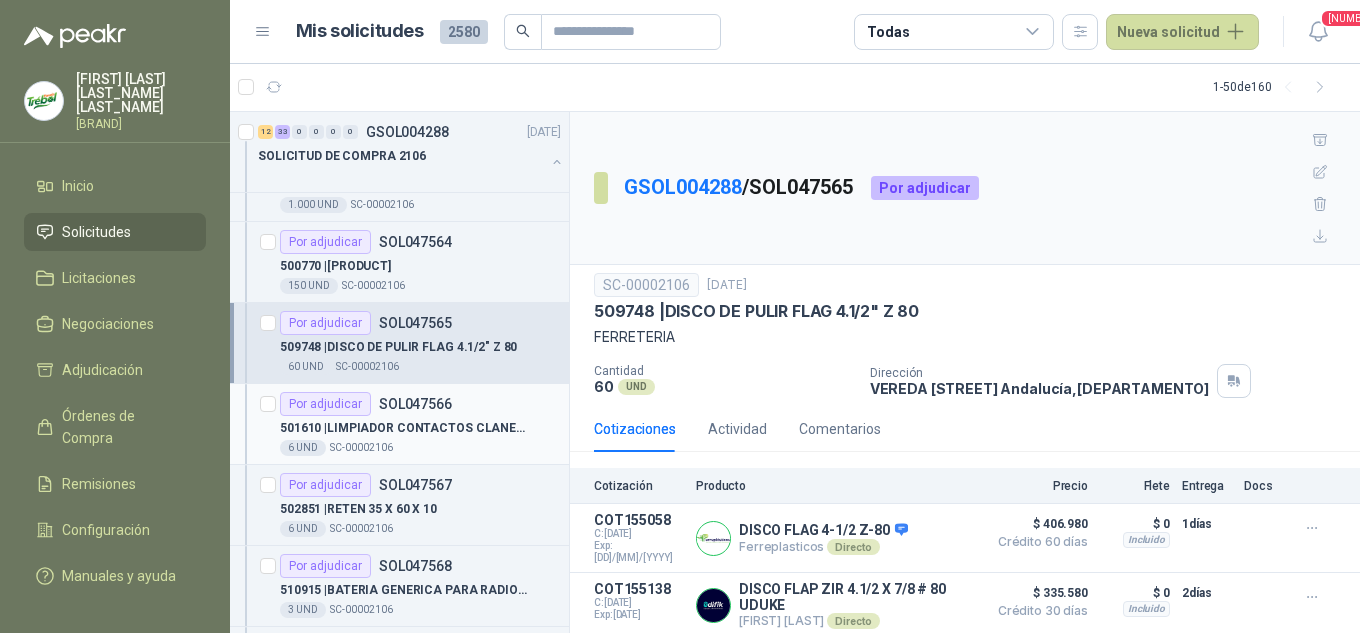 click on "501610 |  LIMPIADOR CONTACTOS CLANER REF/10229811" at bounding box center [404, 428] 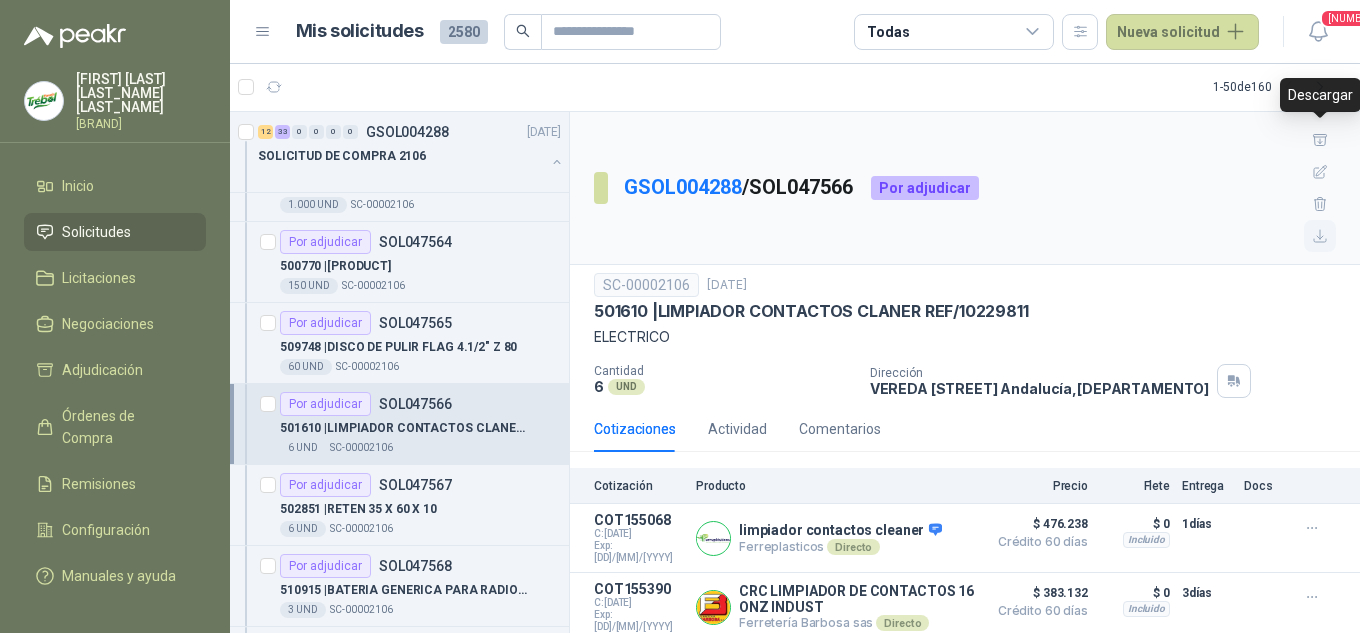 click at bounding box center [1320, 236] 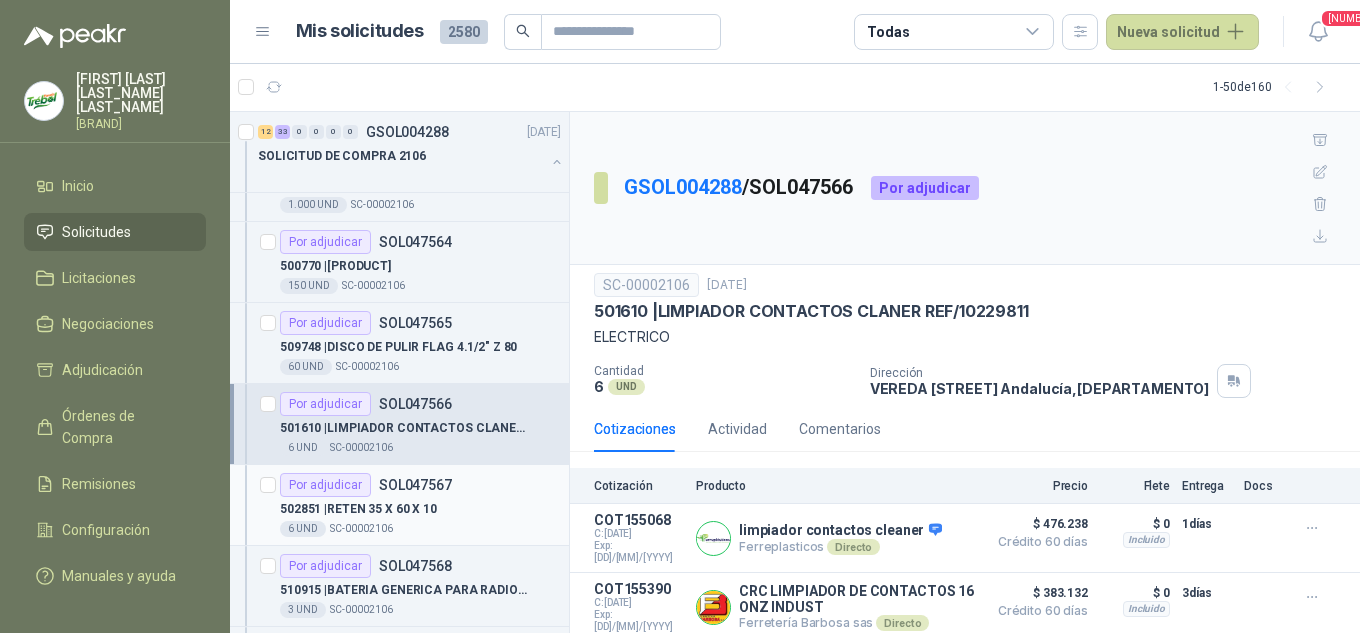 click on "502851 | RETEN 35 X 60 X 10" at bounding box center (358, 509) 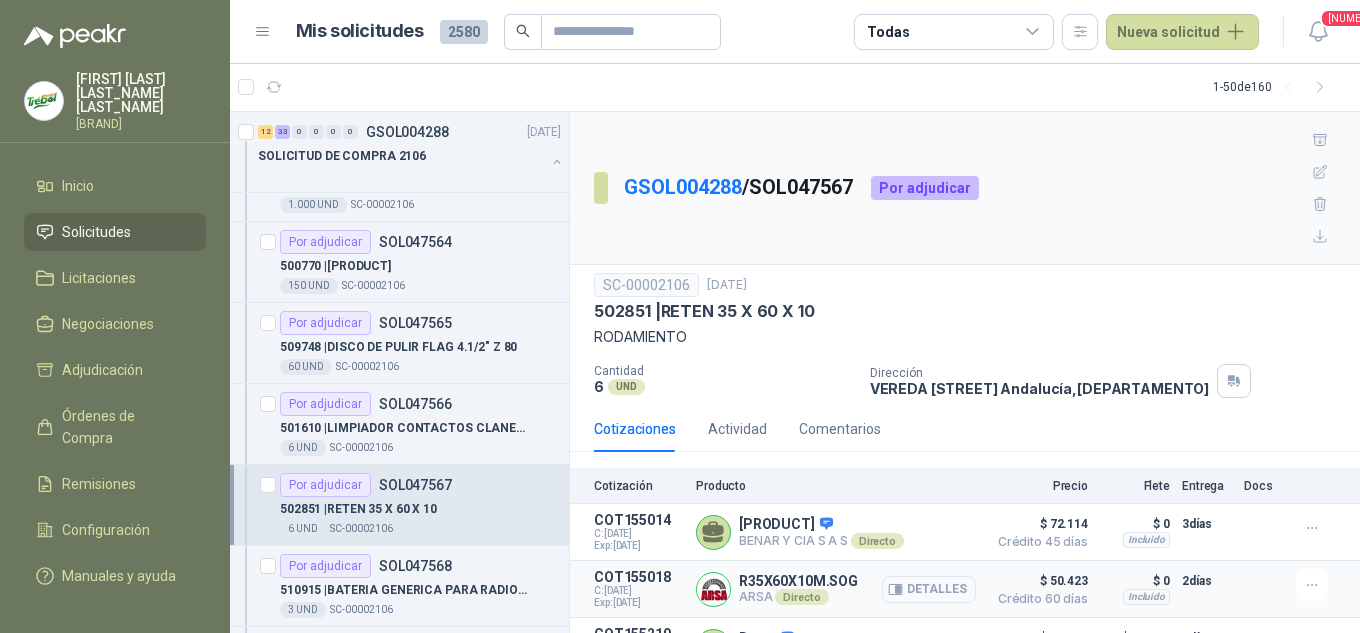scroll, scrollTop: 7, scrollLeft: 0, axis: vertical 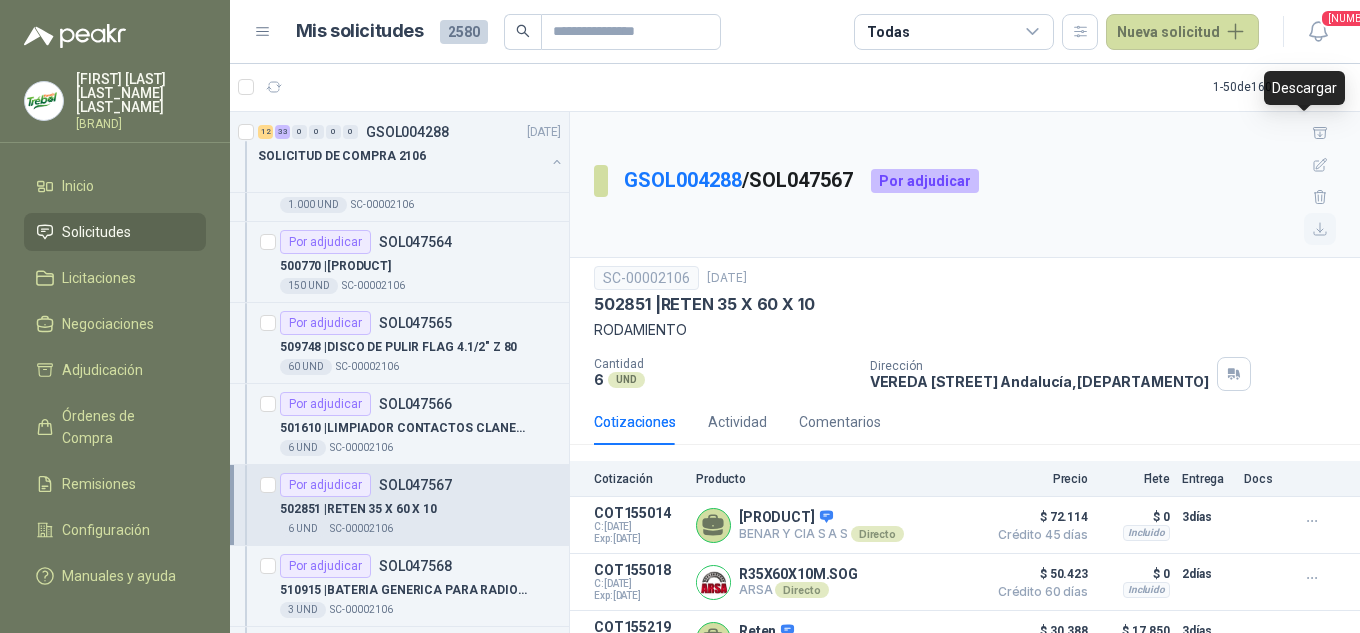 click at bounding box center (1320, 229) 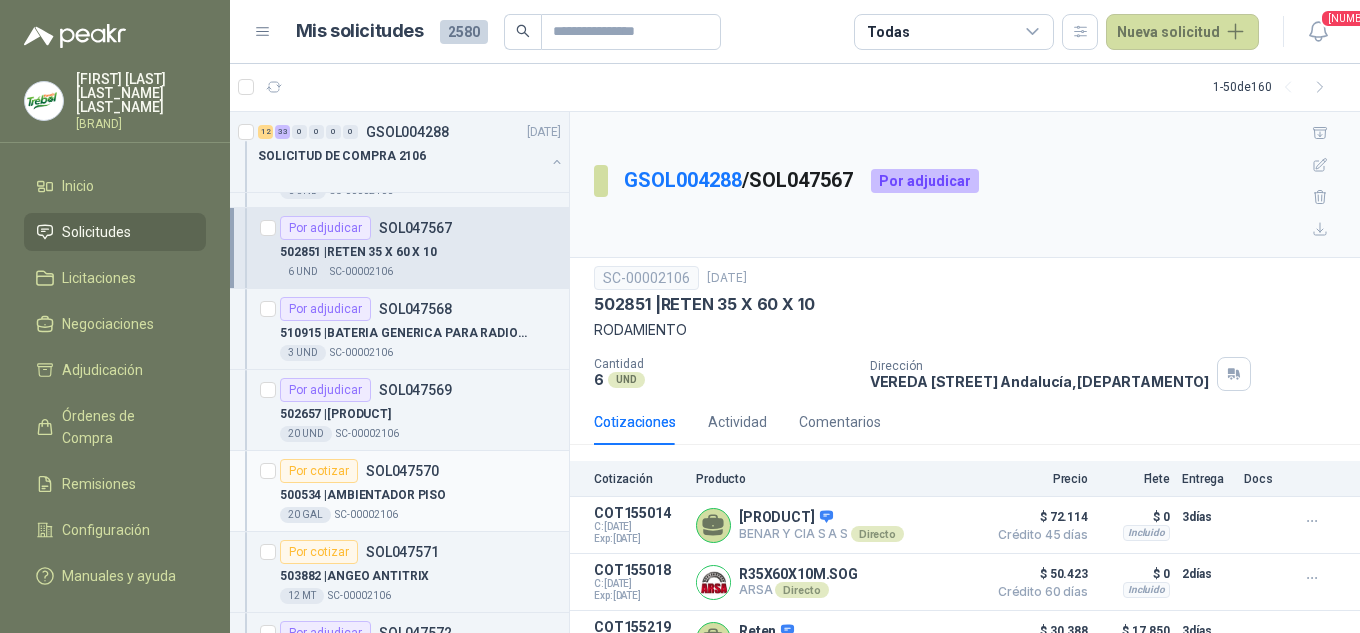 scroll, scrollTop: 400, scrollLeft: 0, axis: vertical 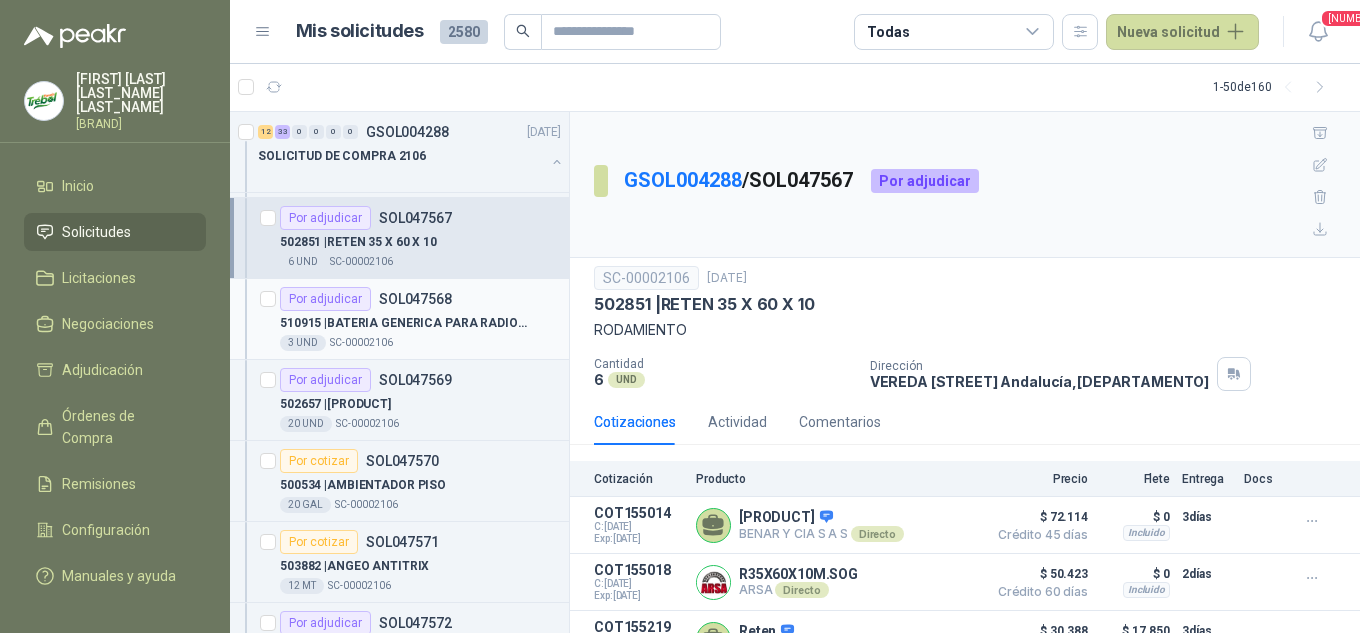 click on "[PRODUCT]" at bounding box center [404, 323] 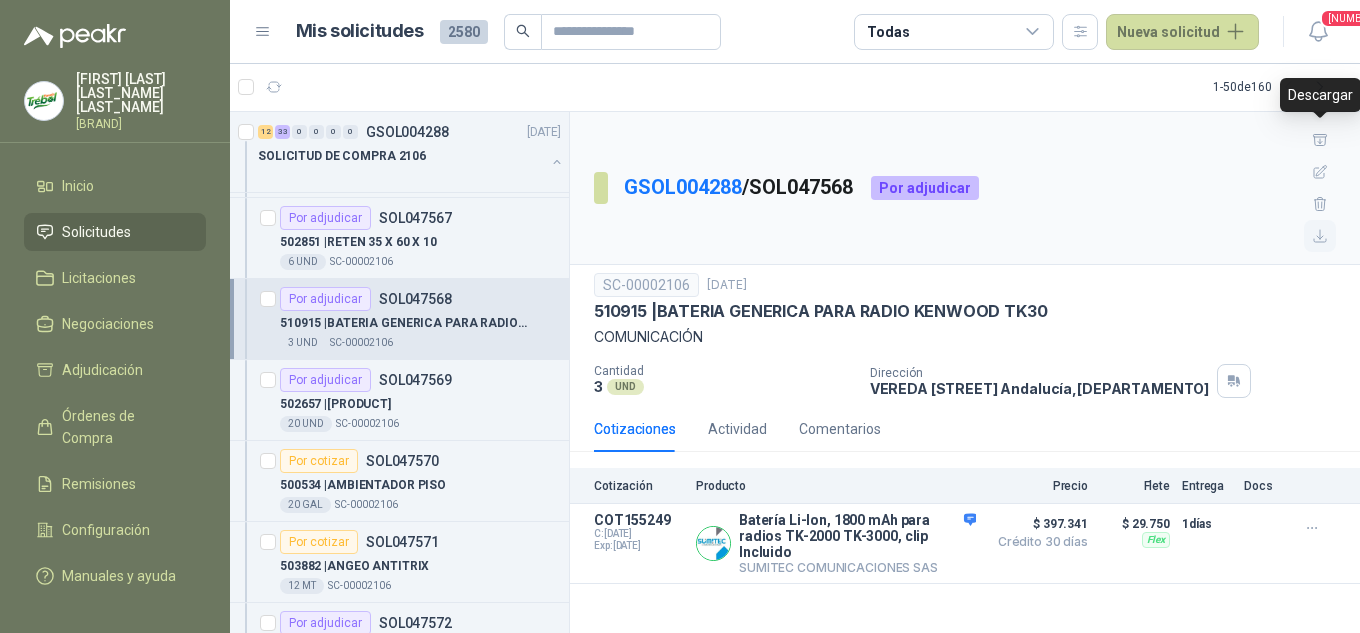 click at bounding box center [1320, 236] 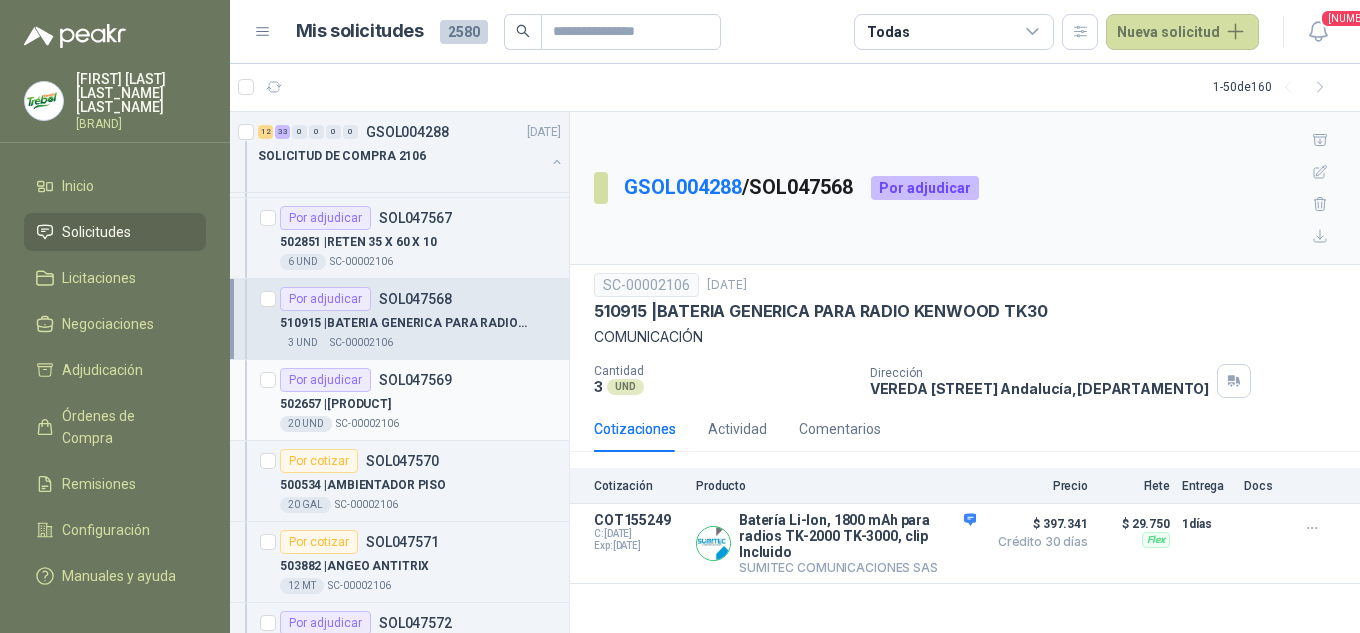 click on "502657 |  GAFAS OSCURAS DE SEGURIDAD" at bounding box center (420, 404) 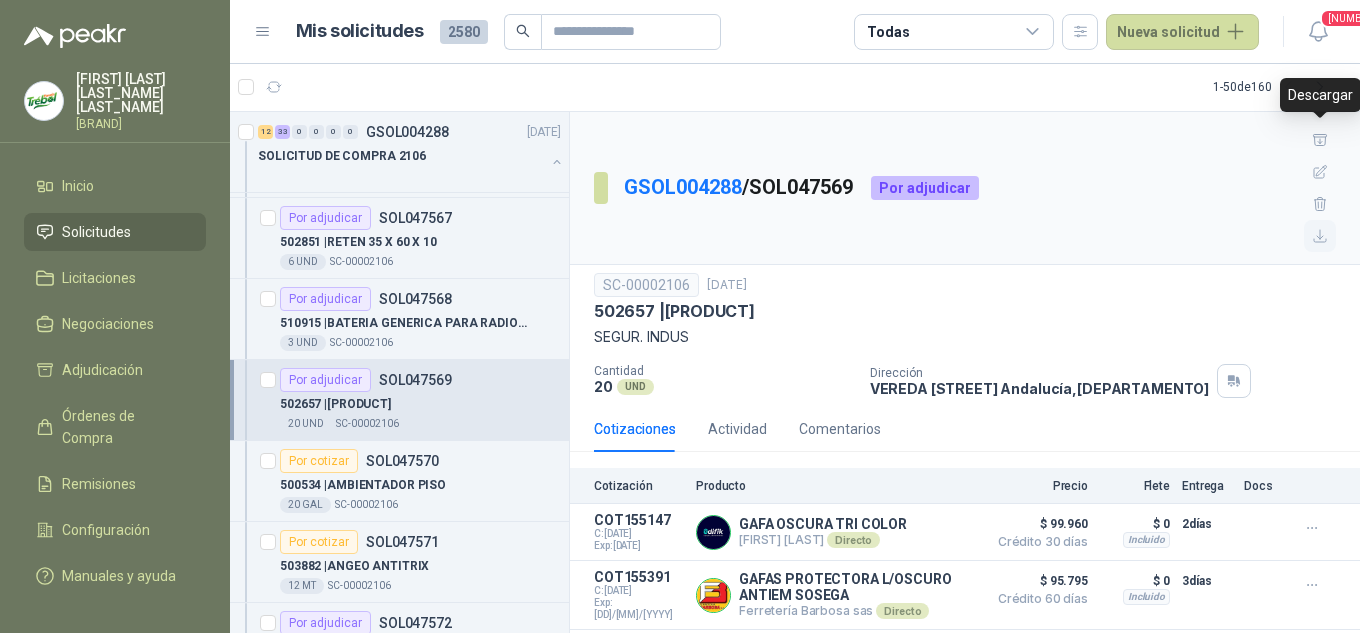 click at bounding box center (1320, 236) 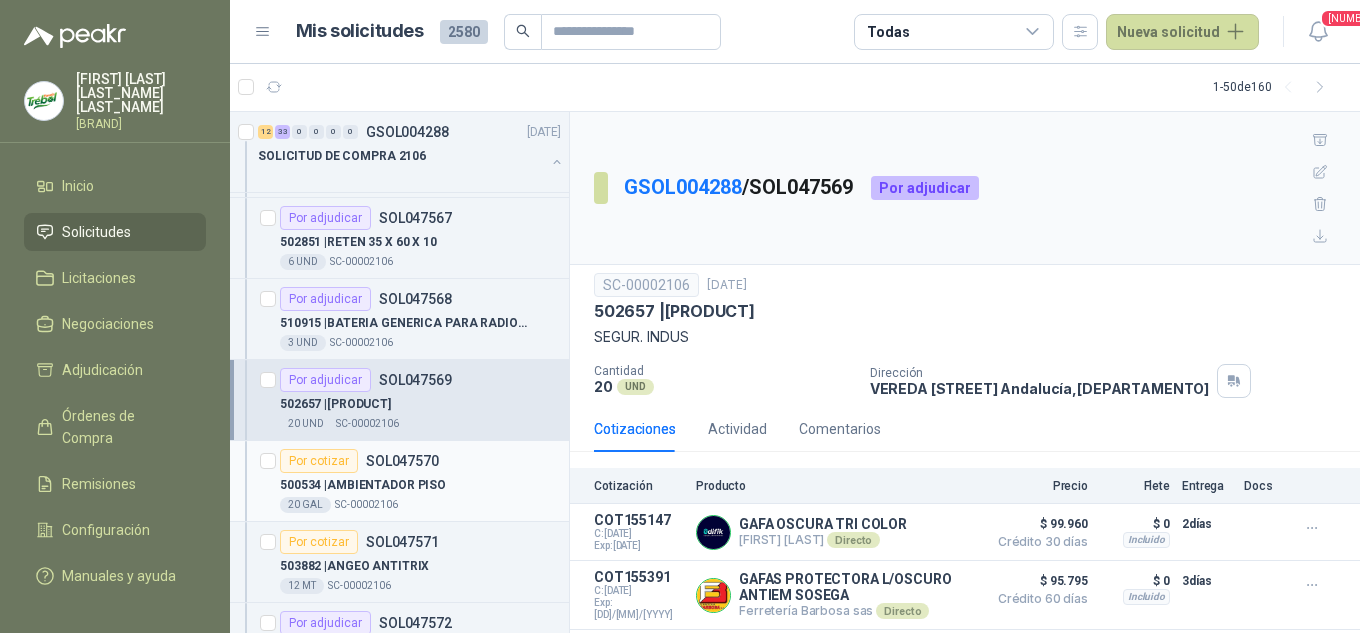 click on "500534 |  AMBIENTADOR PISO" at bounding box center [363, 485] 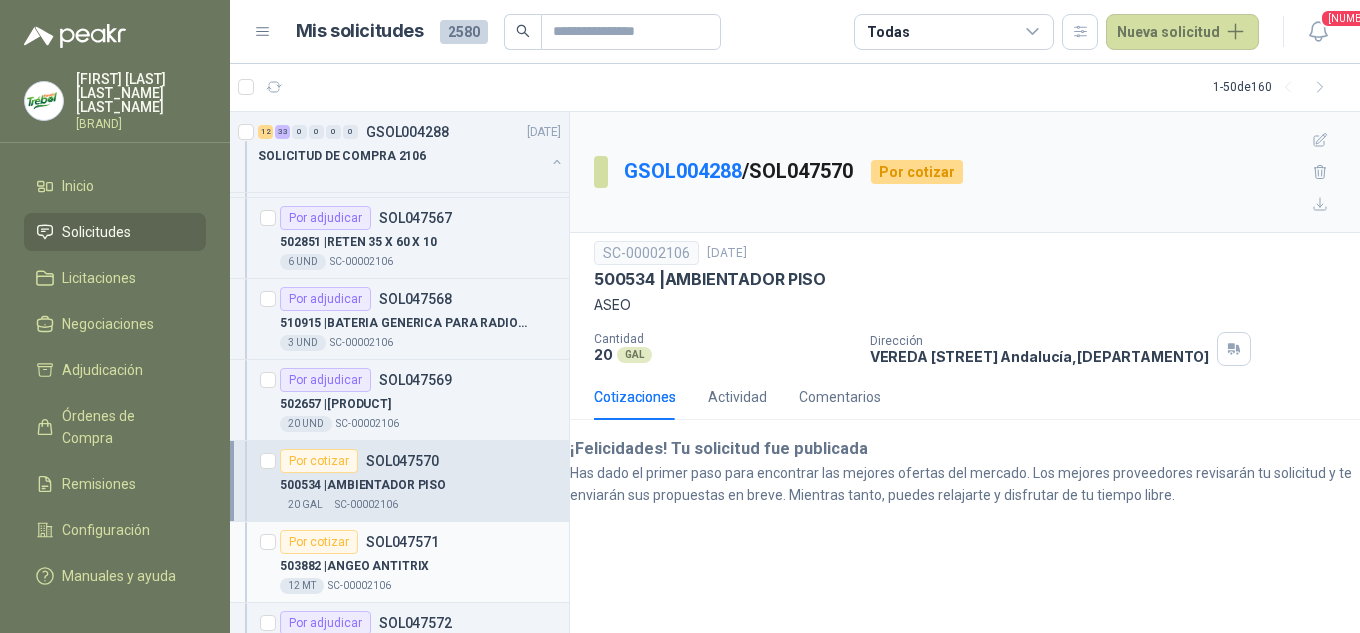 click on "Por cotizar SOL047571" at bounding box center (359, 542) 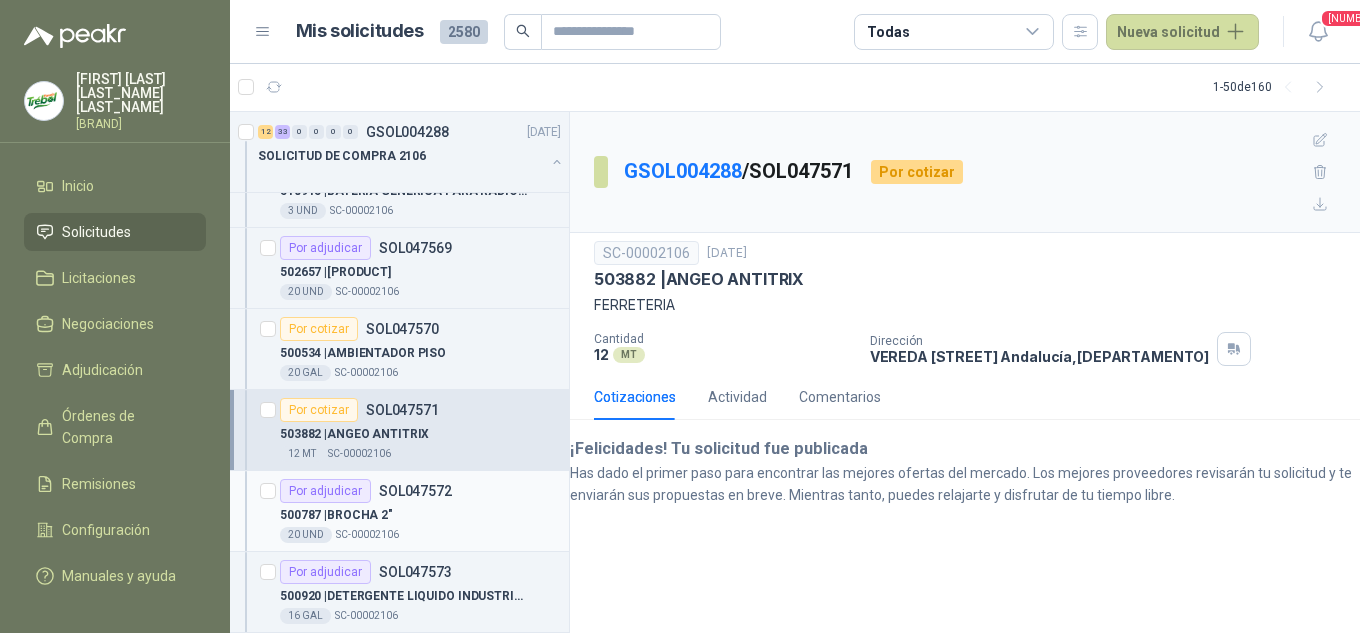 scroll, scrollTop: 533, scrollLeft: 0, axis: vertical 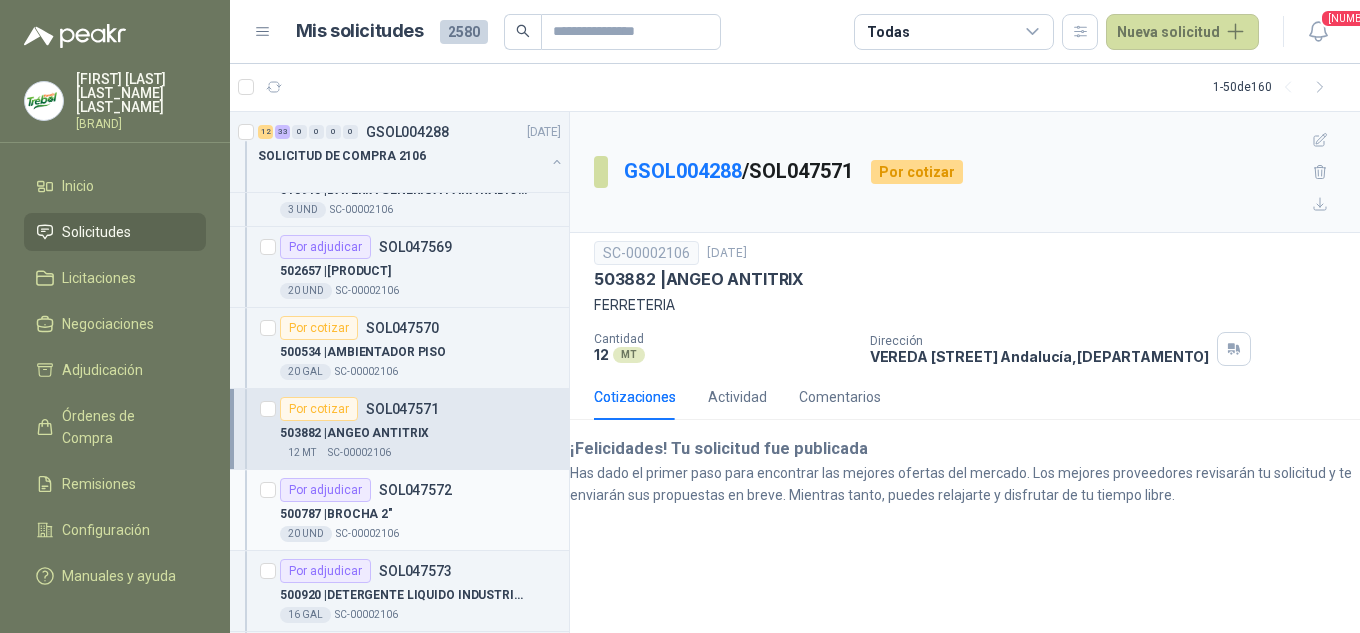 click on "500787 | BROCHA 2"" at bounding box center (420, 514) 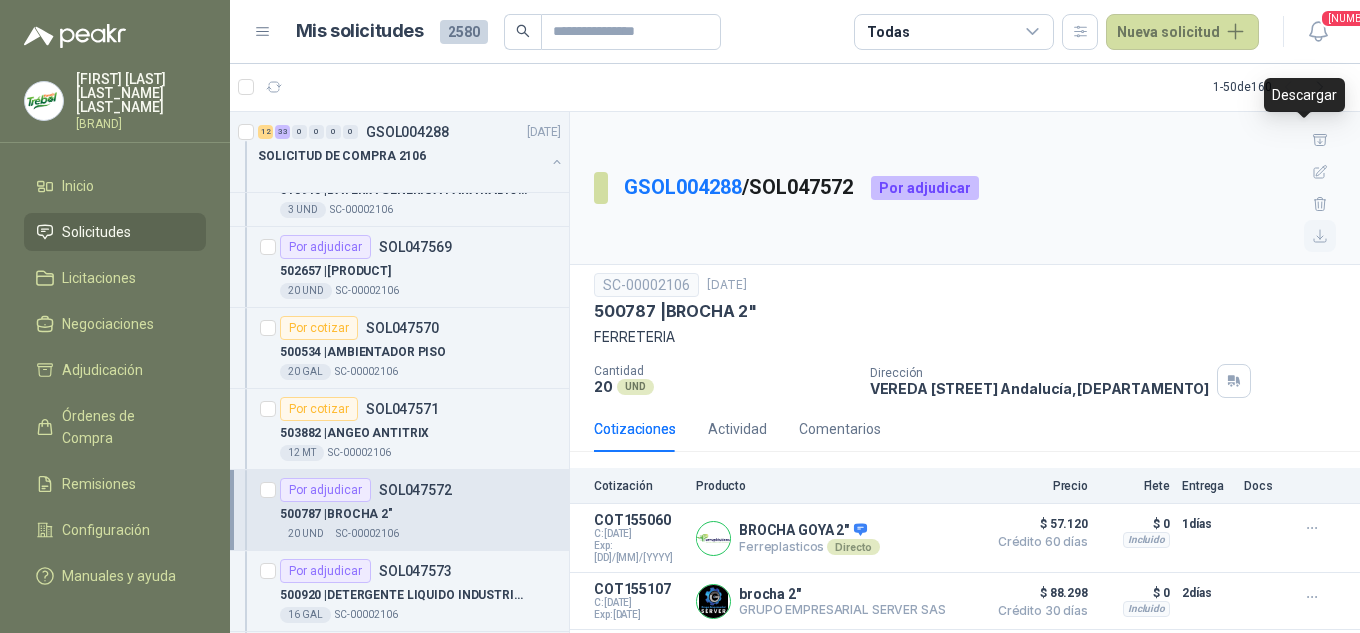 click at bounding box center [1320, 236] 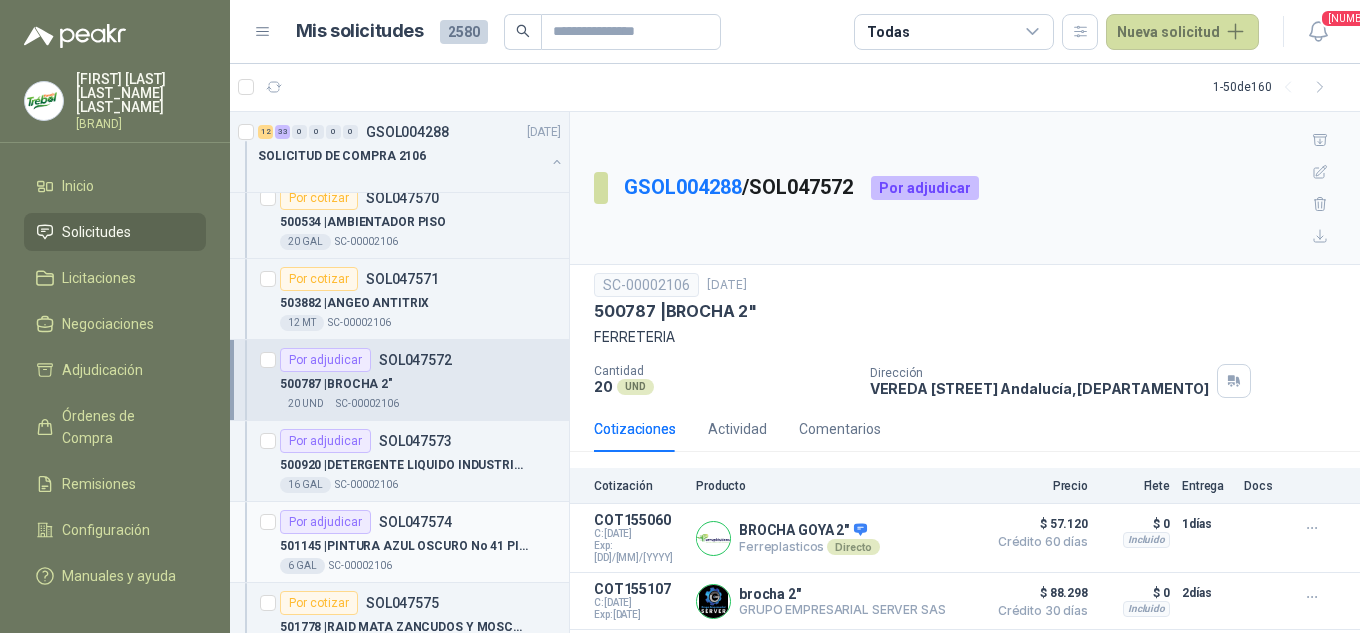 scroll, scrollTop: 667, scrollLeft: 0, axis: vertical 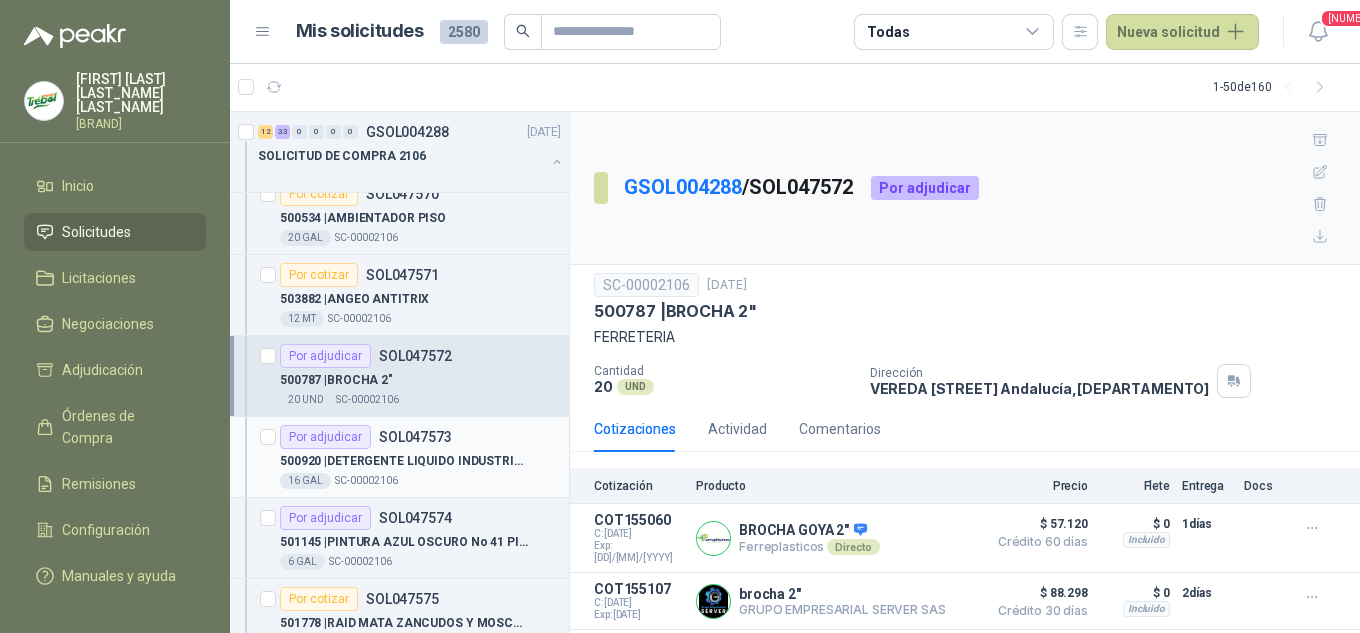 click on "500920 |  DETERGENTE LIQUIDO INDUSTRIAL" at bounding box center [404, 461] 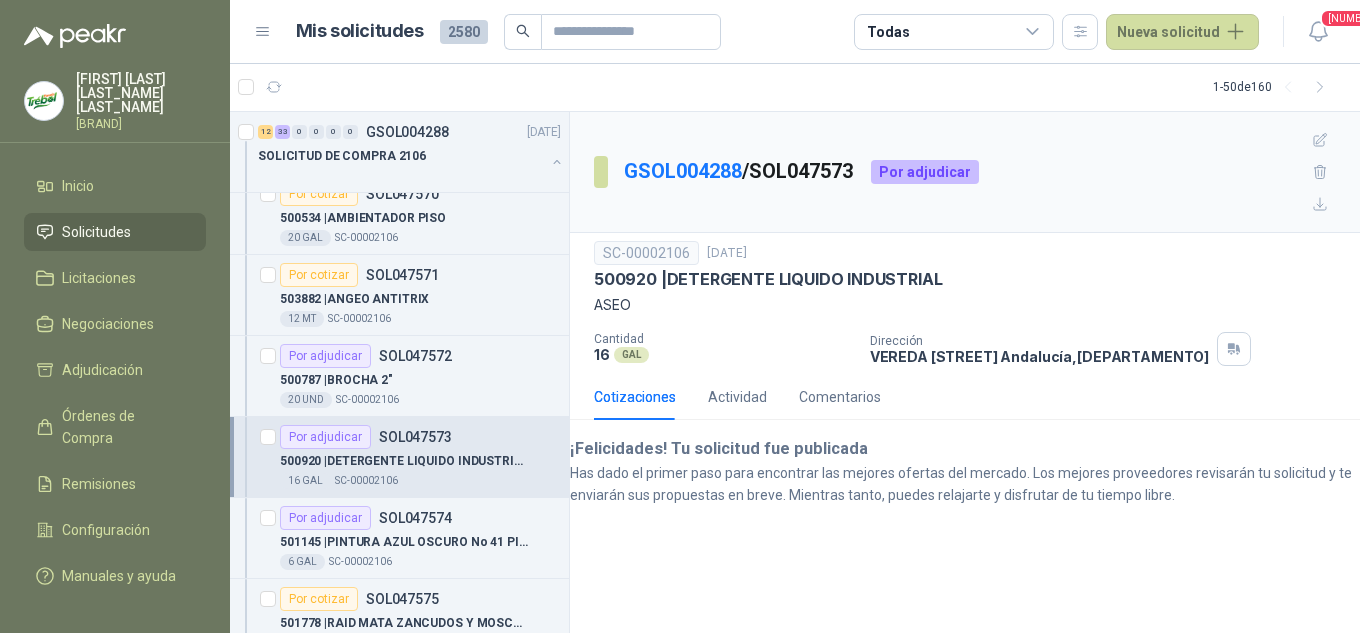 click on "500920 |  DETERGENTE LIQUIDO INDUSTRIAL" at bounding box center [404, 461] 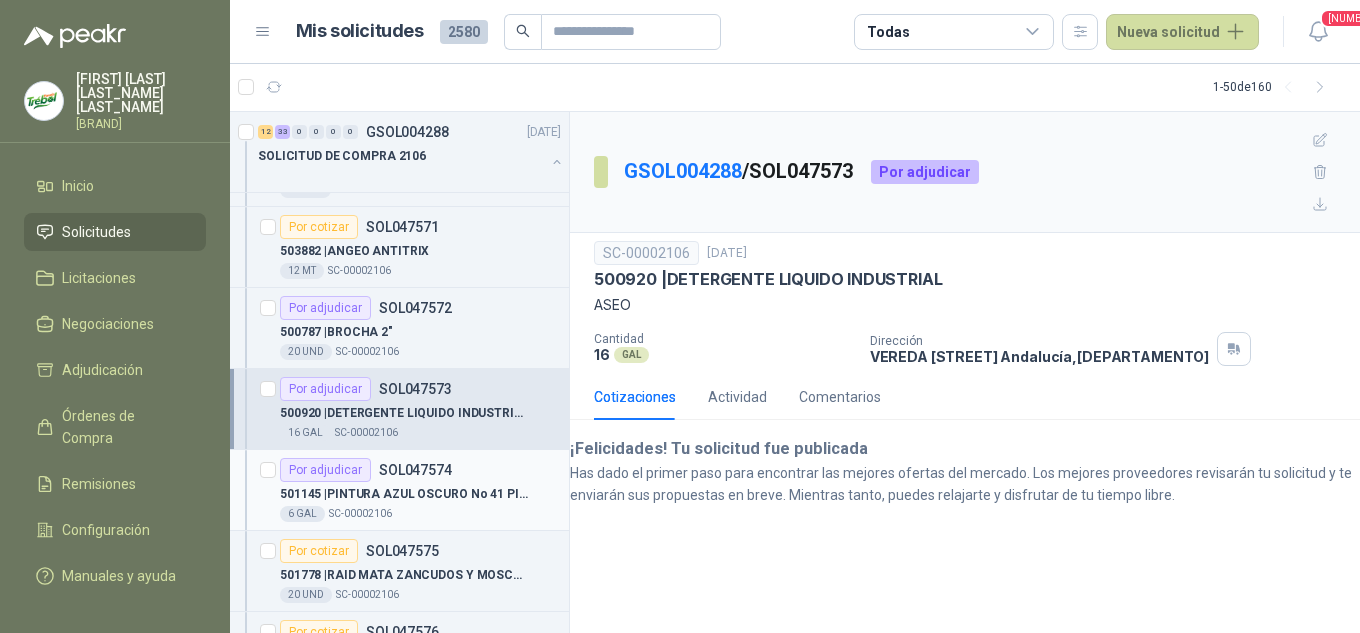 scroll, scrollTop: 733, scrollLeft: 0, axis: vertical 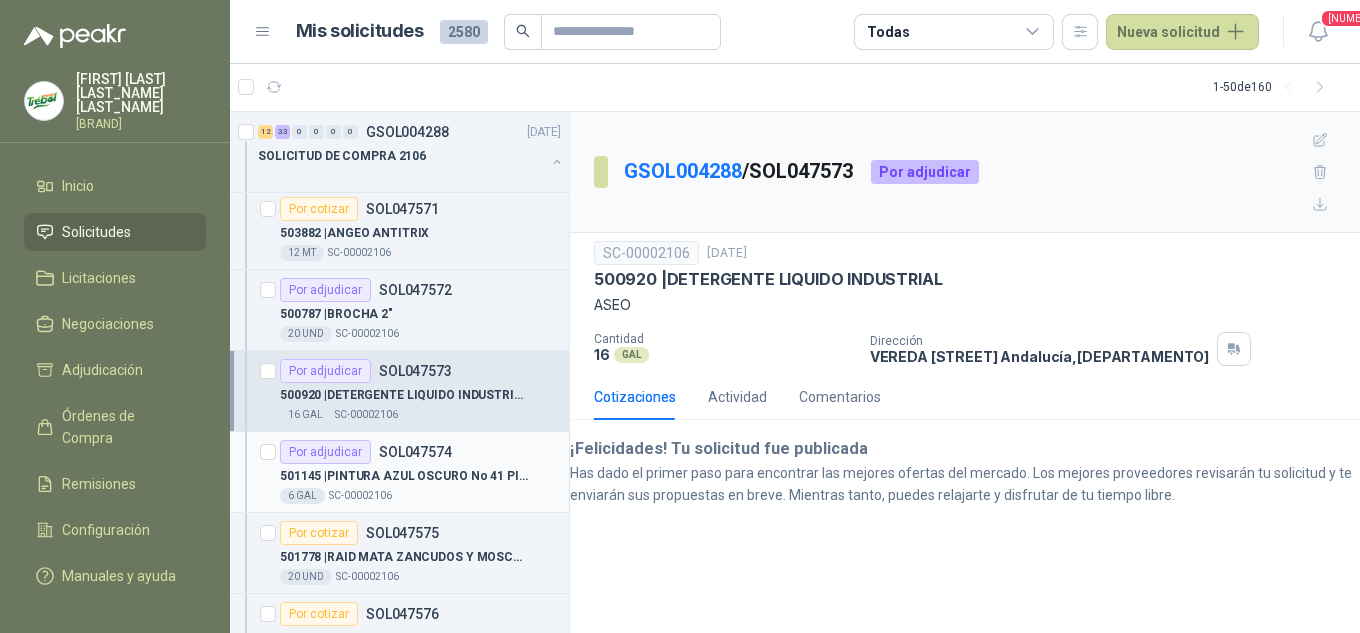 click on "501145 | PINTURA AZUL OSCURO No 41 PINTUCO" at bounding box center (404, 476) 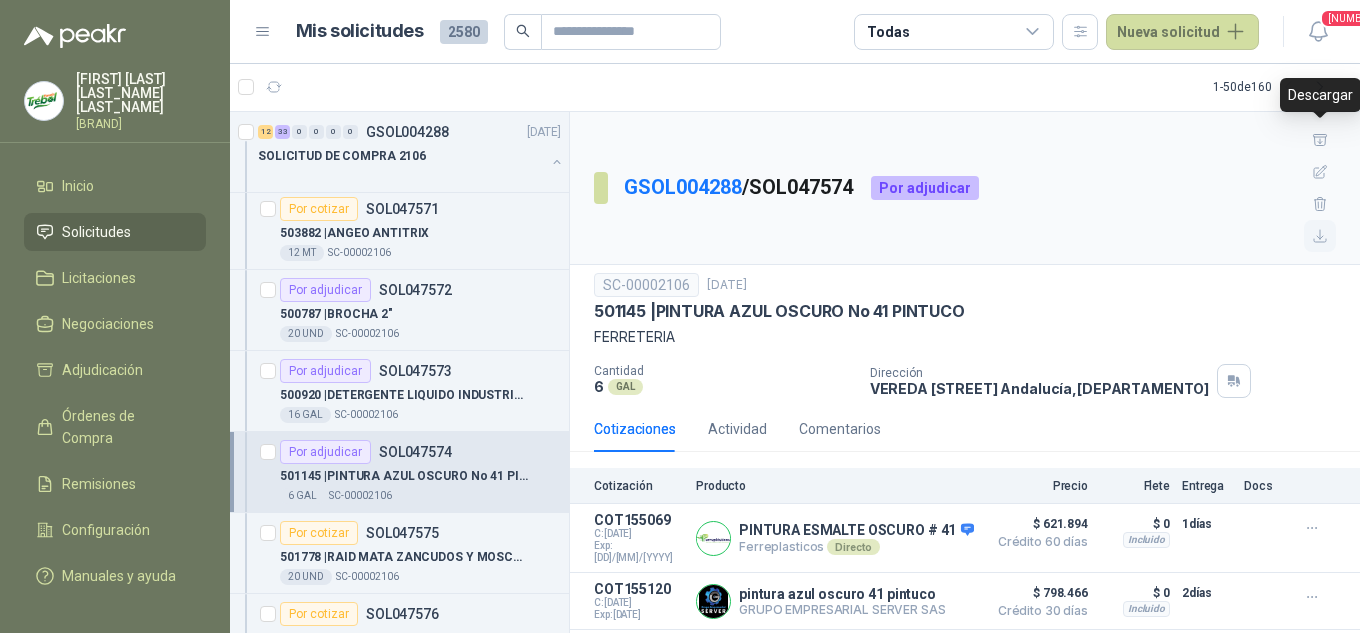 click at bounding box center [1320, 236] 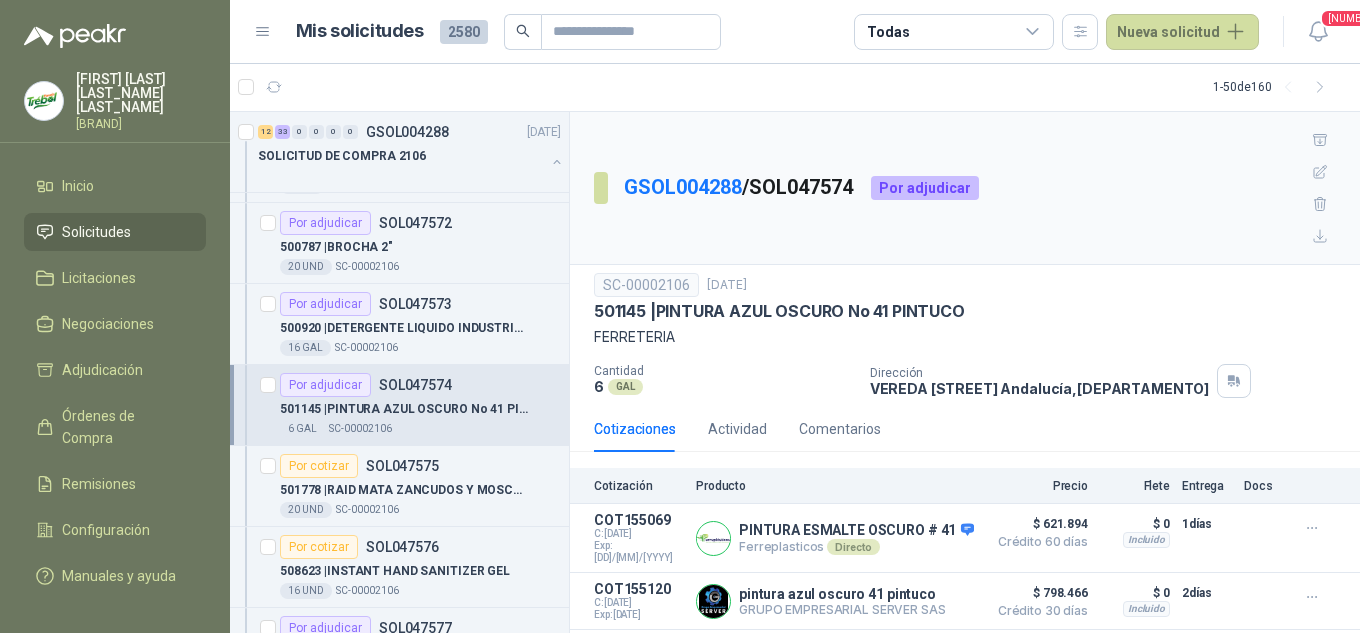 scroll, scrollTop: 933, scrollLeft: 0, axis: vertical 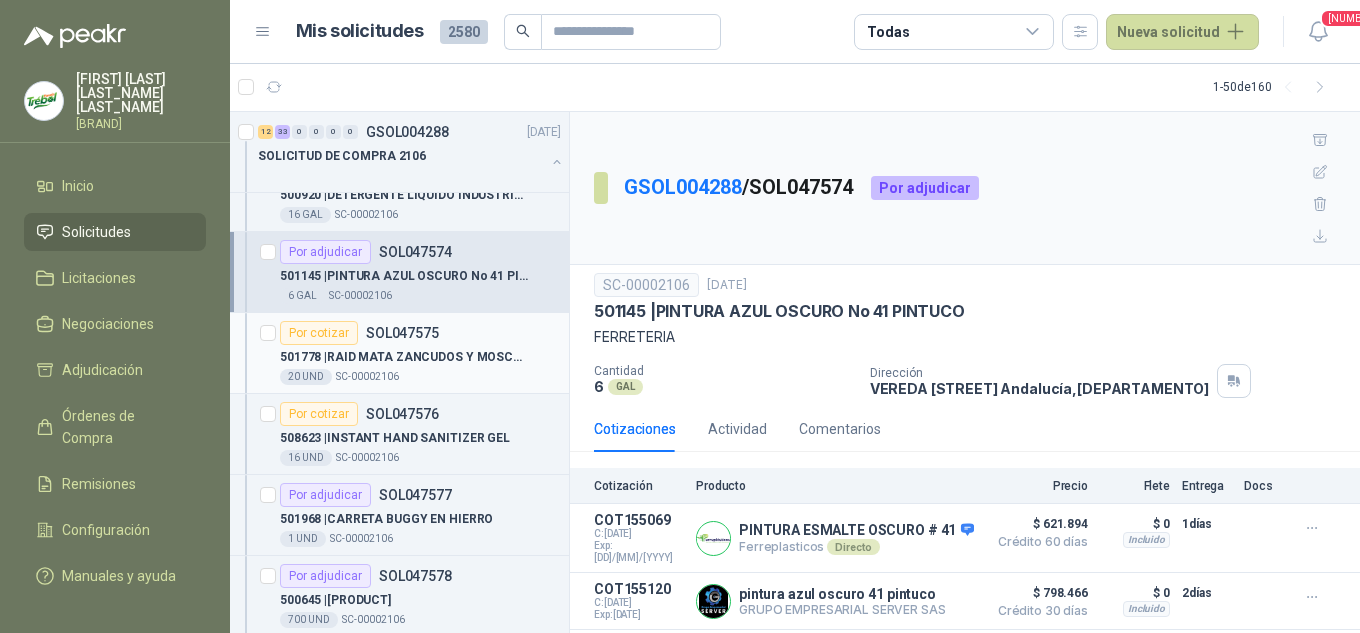 click on "501778 | RAID MATA ZANCUDOS Y MOSCAS" at bounding box center (404, 357) 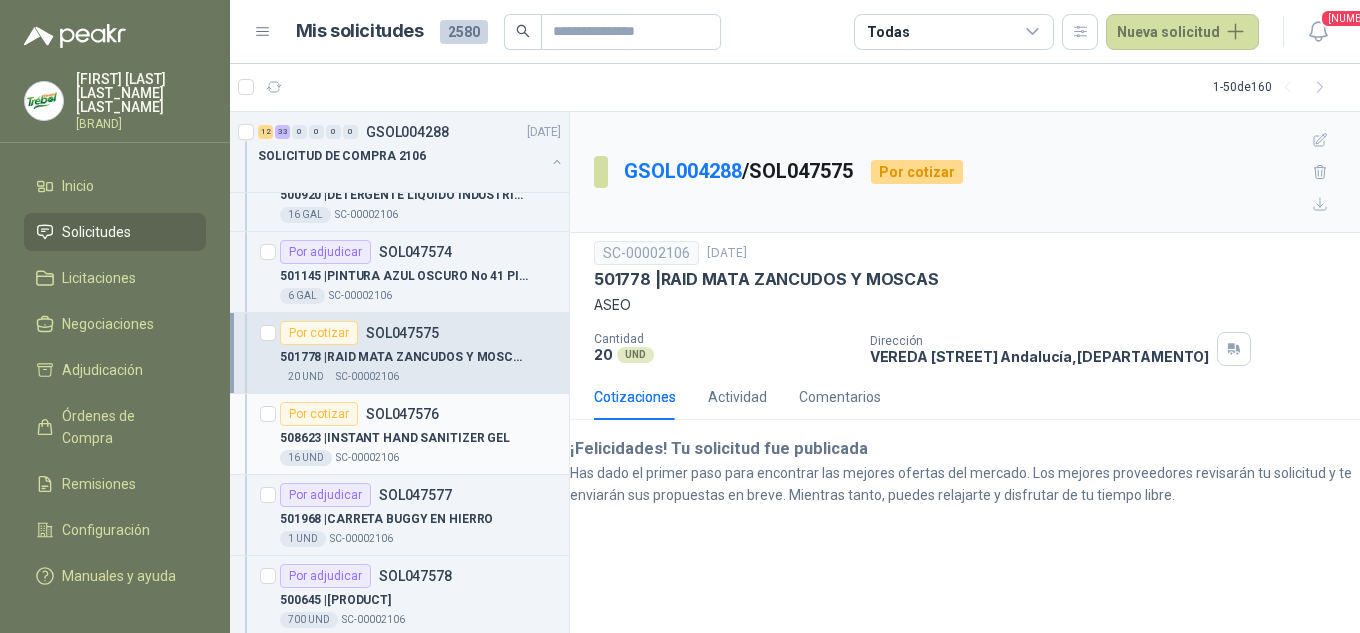 click on "508623 |  INSTANT HAND SANITIZER GEL" at bounding box center [395, 438] 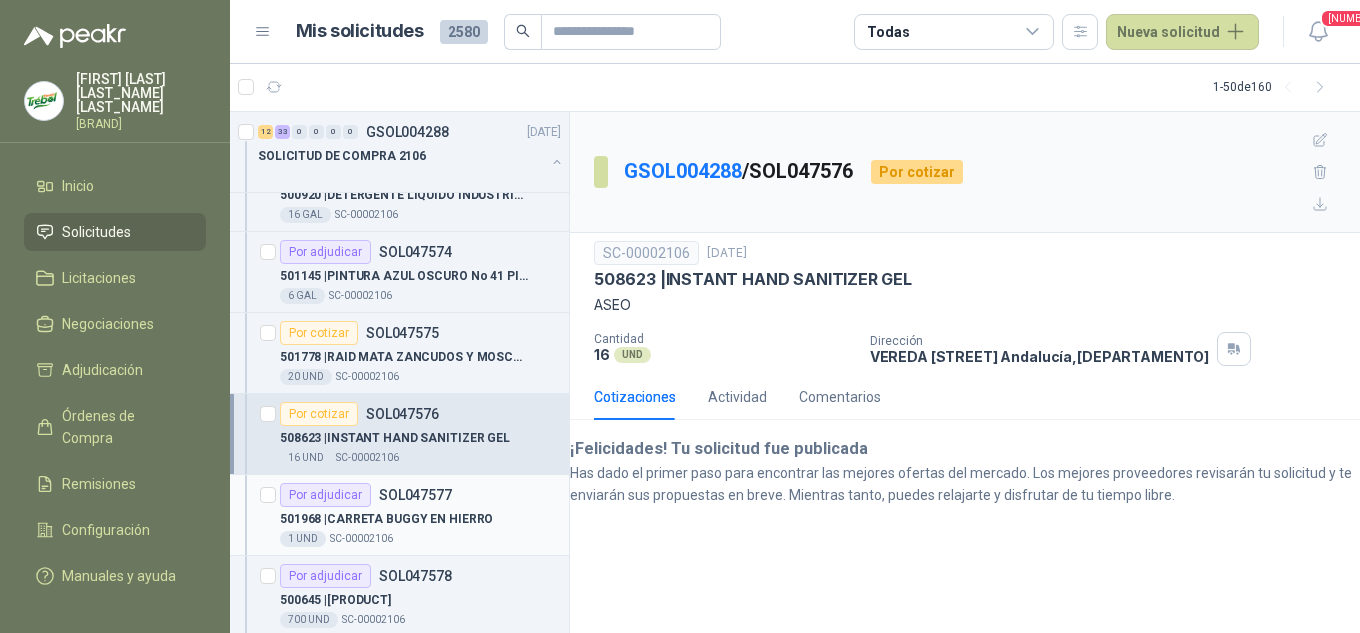 click on "501968 |  CARRETA BUGGY EN HIERRO" at bounding box center (386, 519) 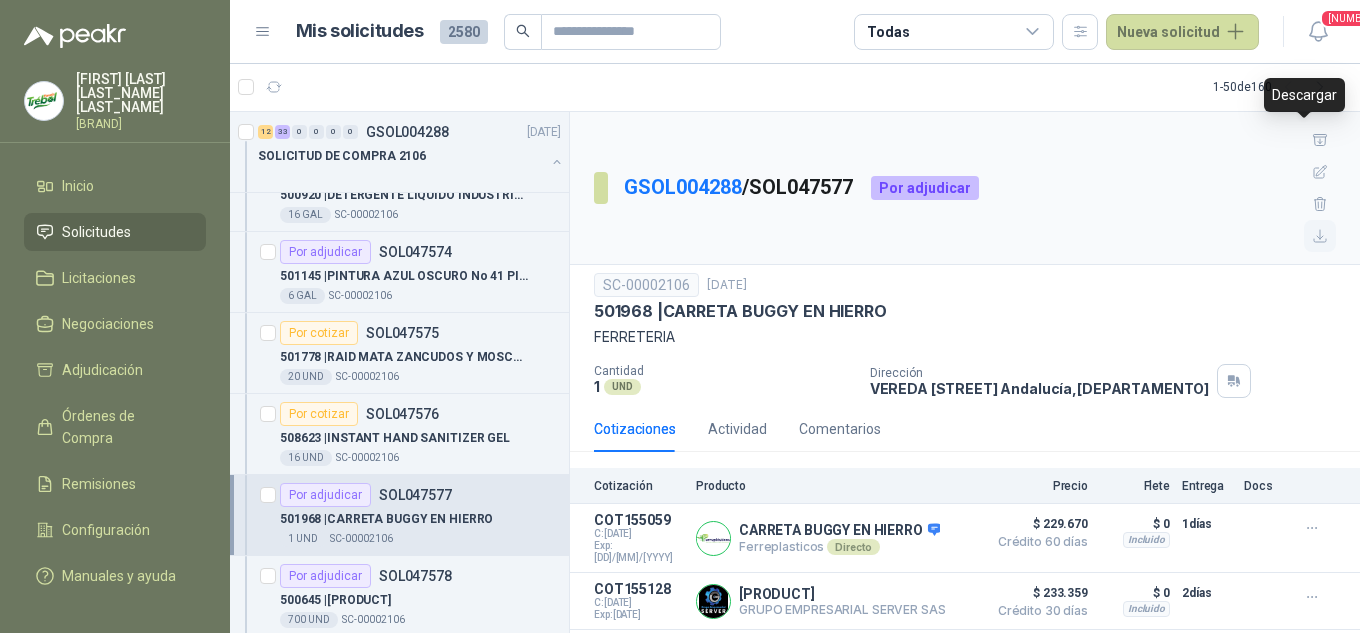 click at bounding box center (1320, 236) 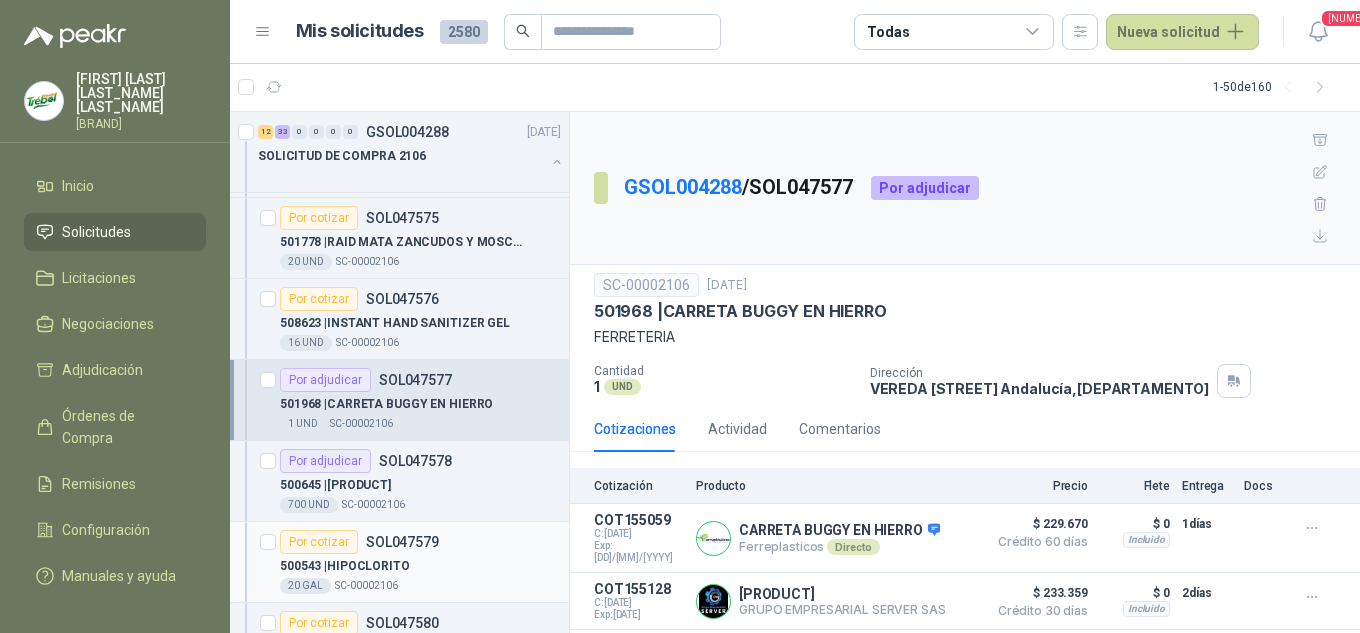 scroll, scrollTop: 1133, scrollLeft: 0, axis: vertical 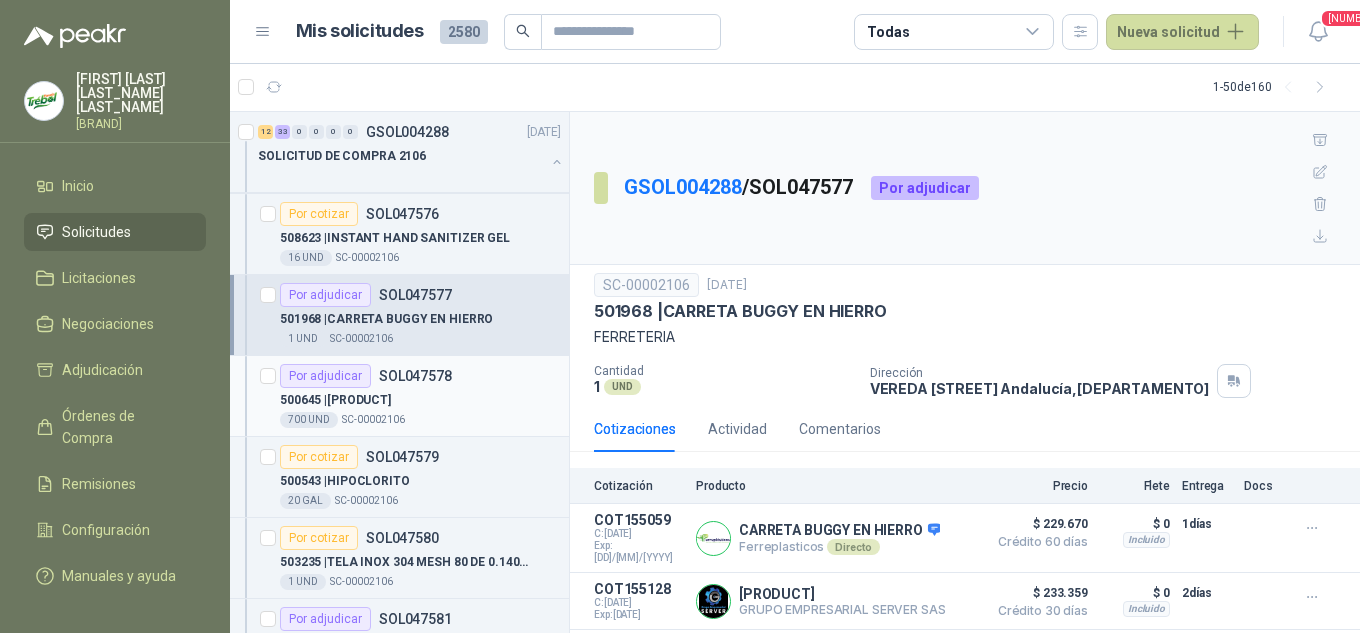 click on "500645 |  TORNILLO R.O 1/2" X 1.1/2" GRADO 5" at bounding box center [335, 400] 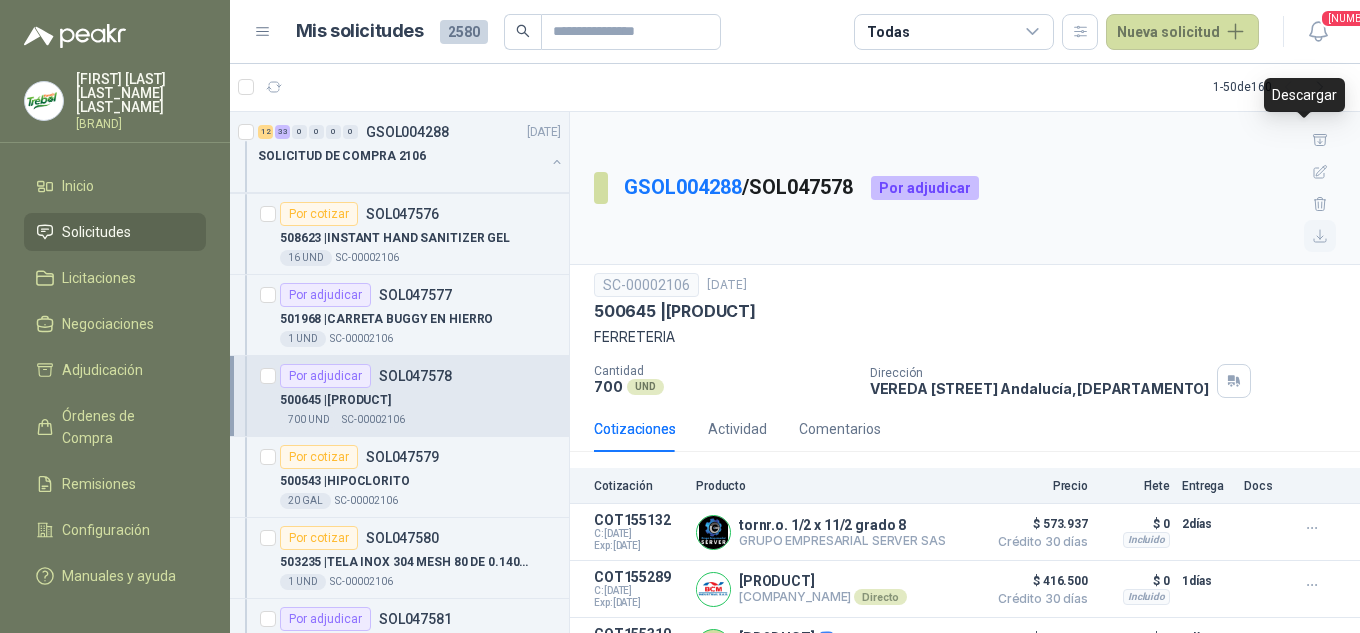 click at bounding box center [1320, 236] 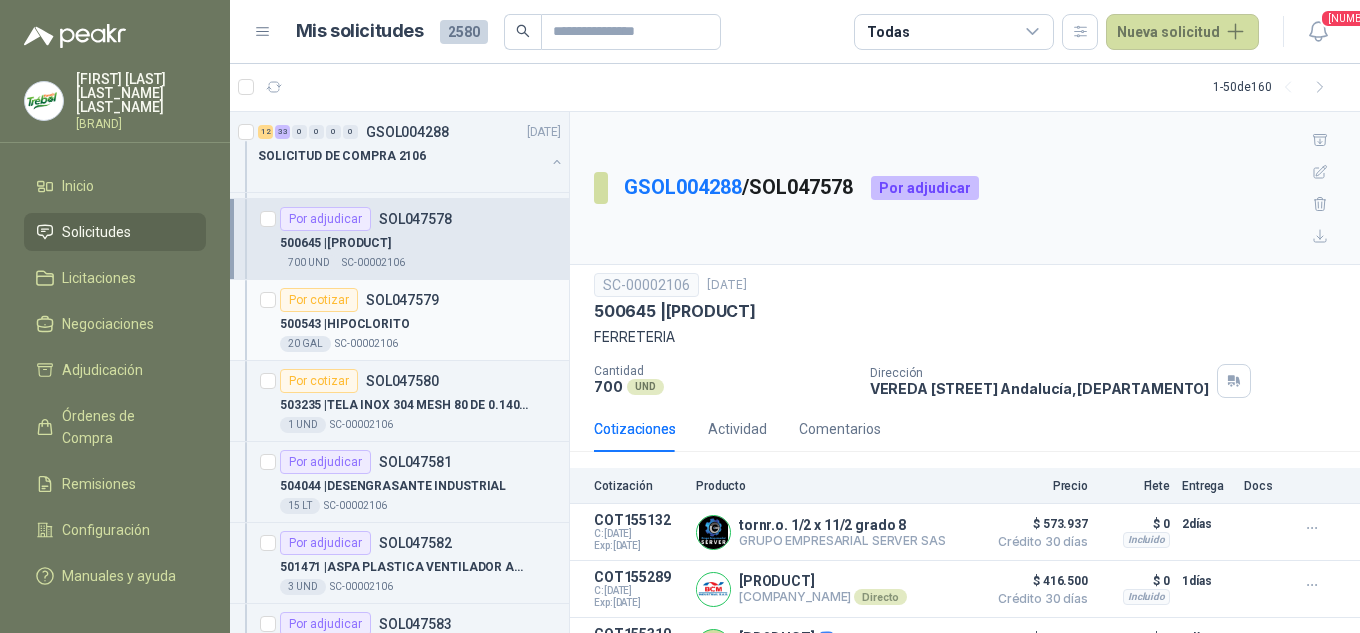 scroll, scrollTop: 1267, scrollLeft: 0, axis: vertical 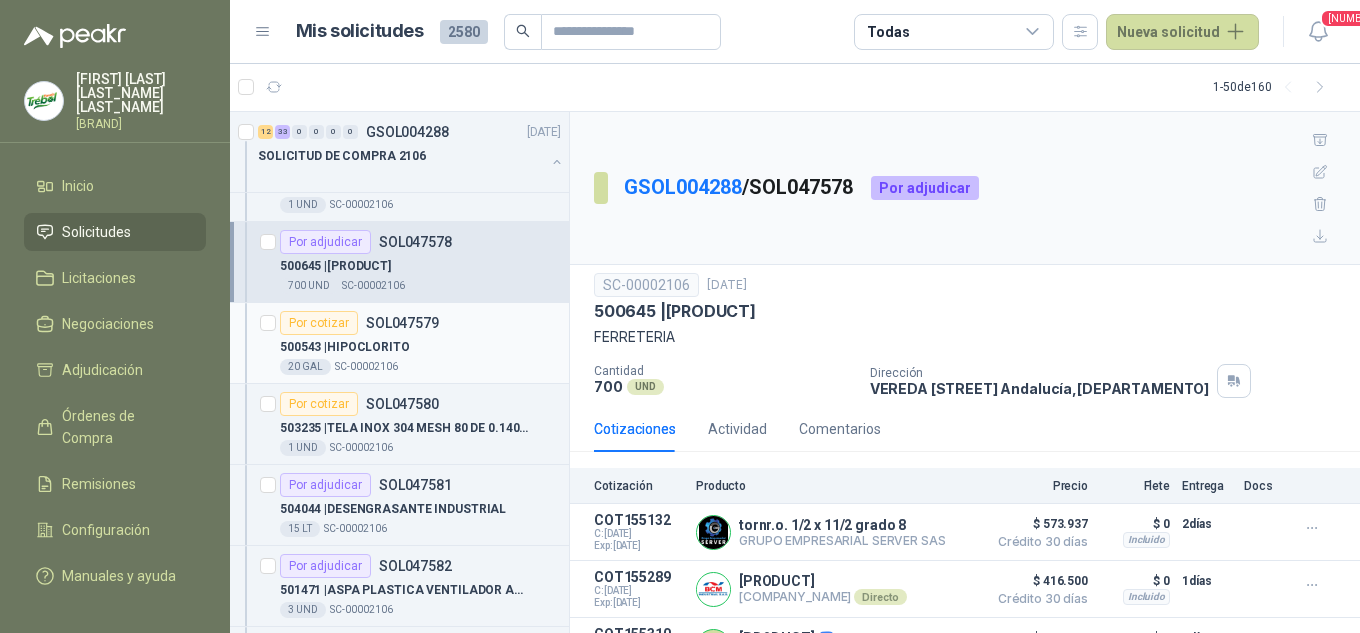 click on "500543 | HIPOCLORITO" at bounding box center [420, 347] 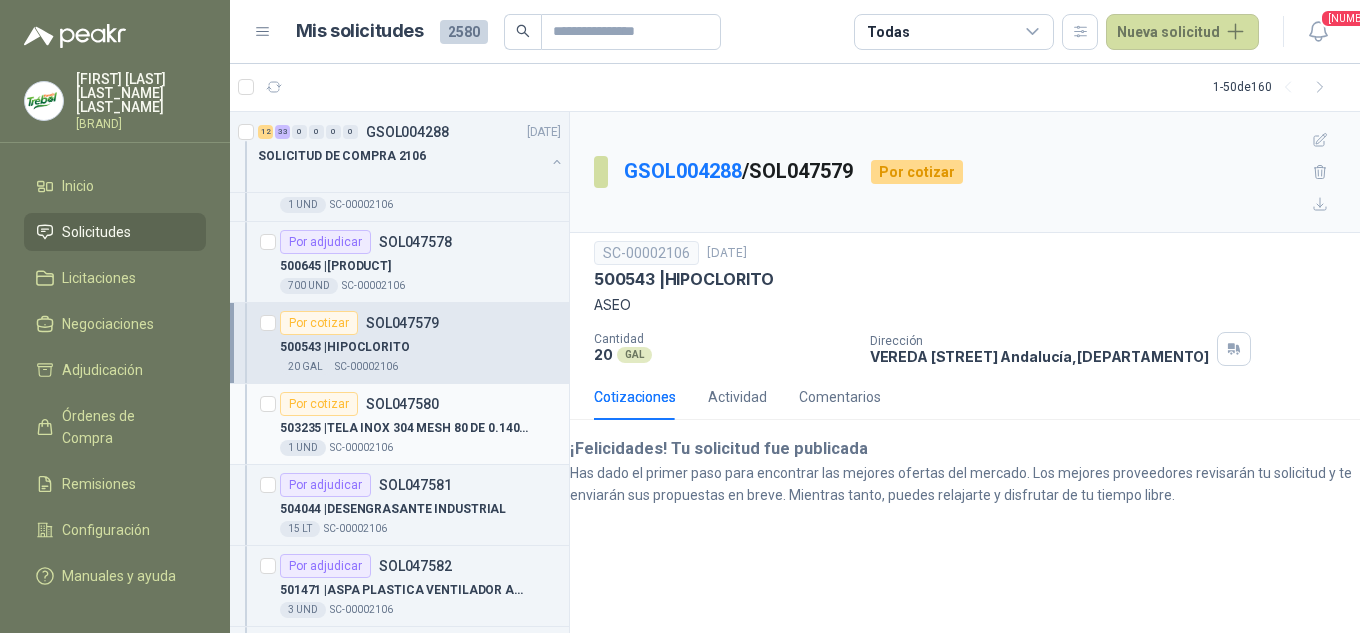 click on "503235 |  TELA INOX 304 MESH 80 DE 0.140MM X 1.10 MT ANCHO X 2 MTS LARGO" at bounding box center [404, 428] 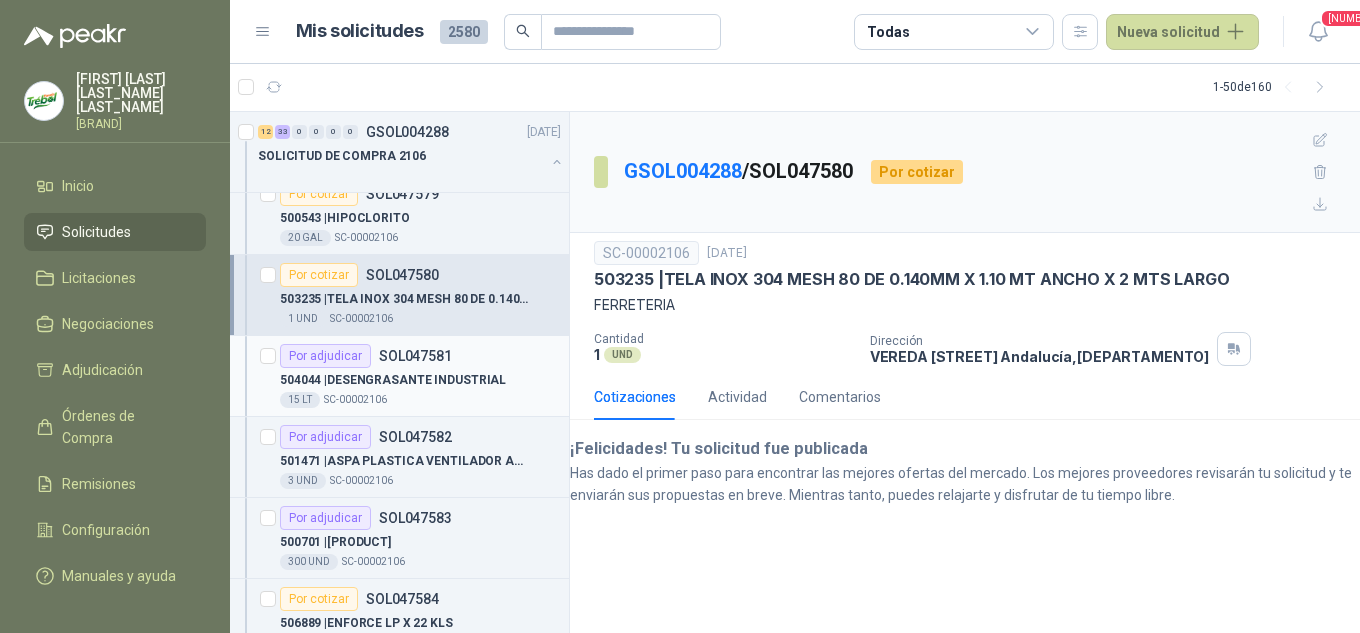 scroll, scrollTop: 1400, scrollLeft: 0, axis: vertical 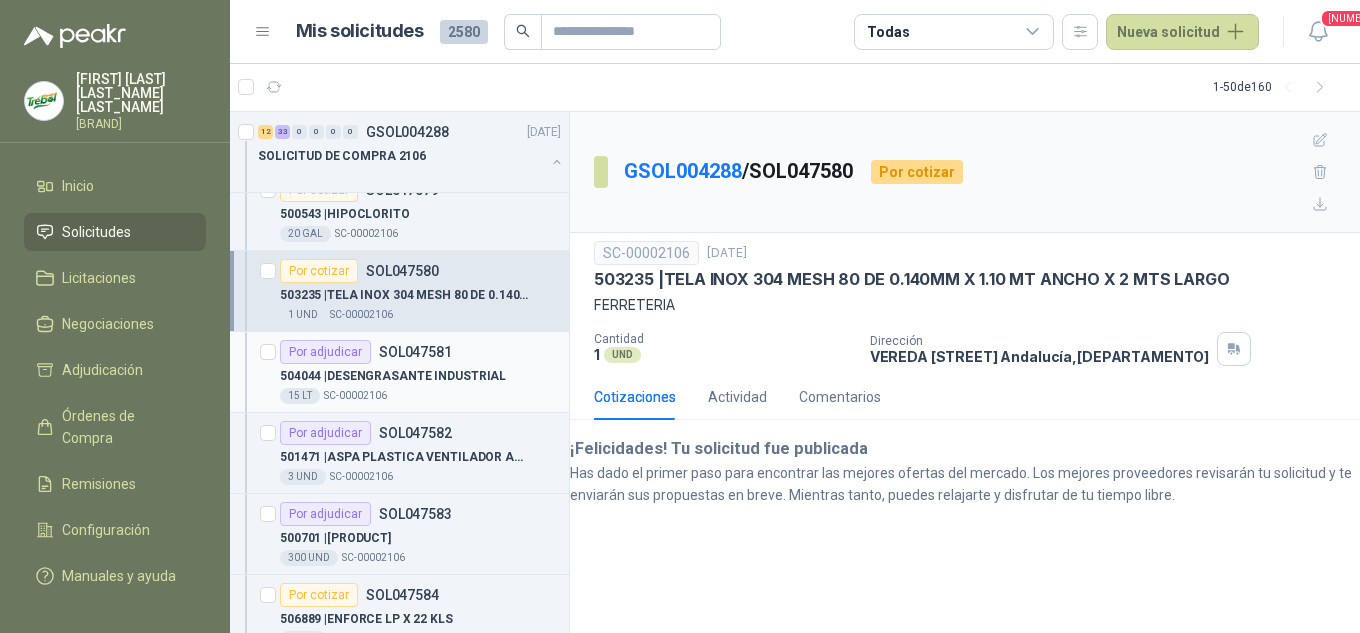 click on "504044 | DESENGRASANTE INDUSTRIAL" at bounding box center (393, 376) 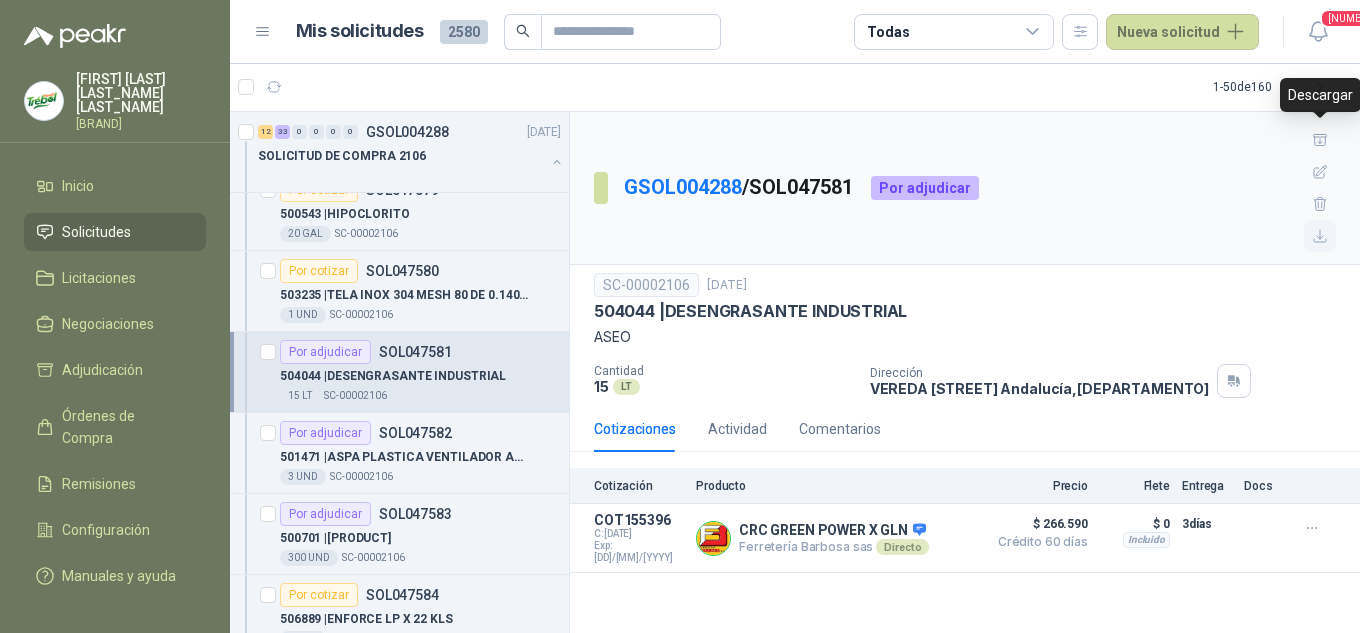 click at bounding box center [1320, 236] 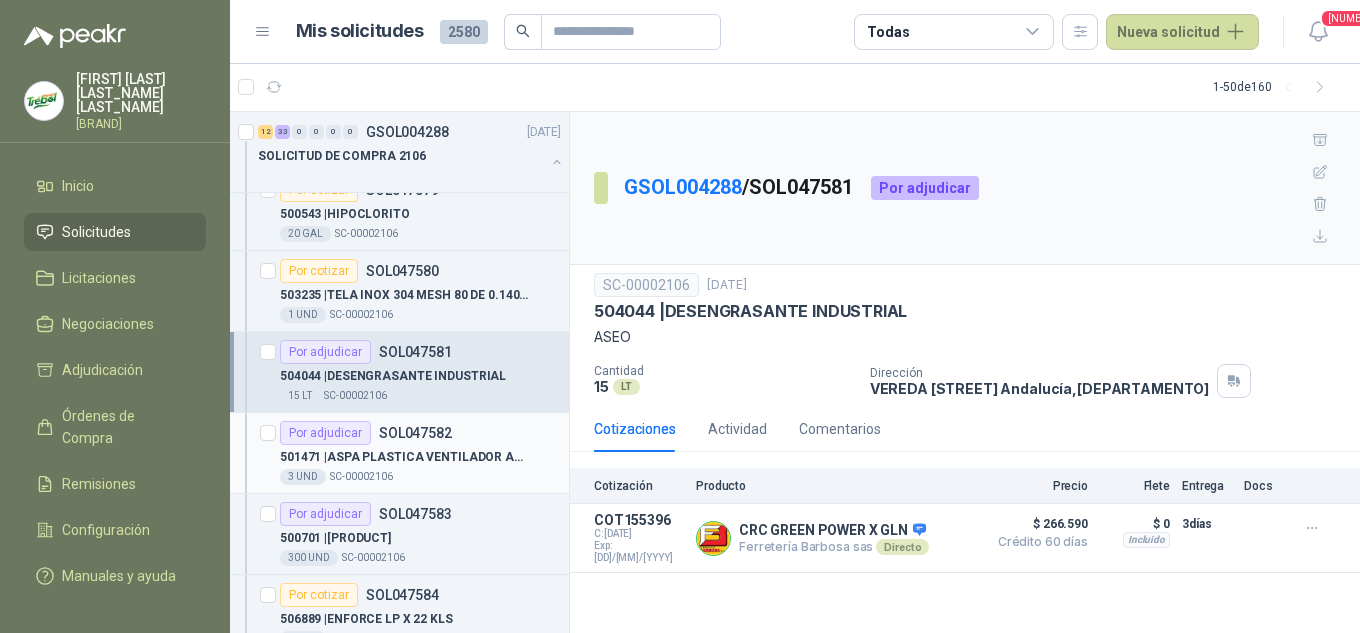 click on "501471 | ASPA PLASTICA VENTILADOR AXIAL SIEM.16"" at bounding box center [404, 457] 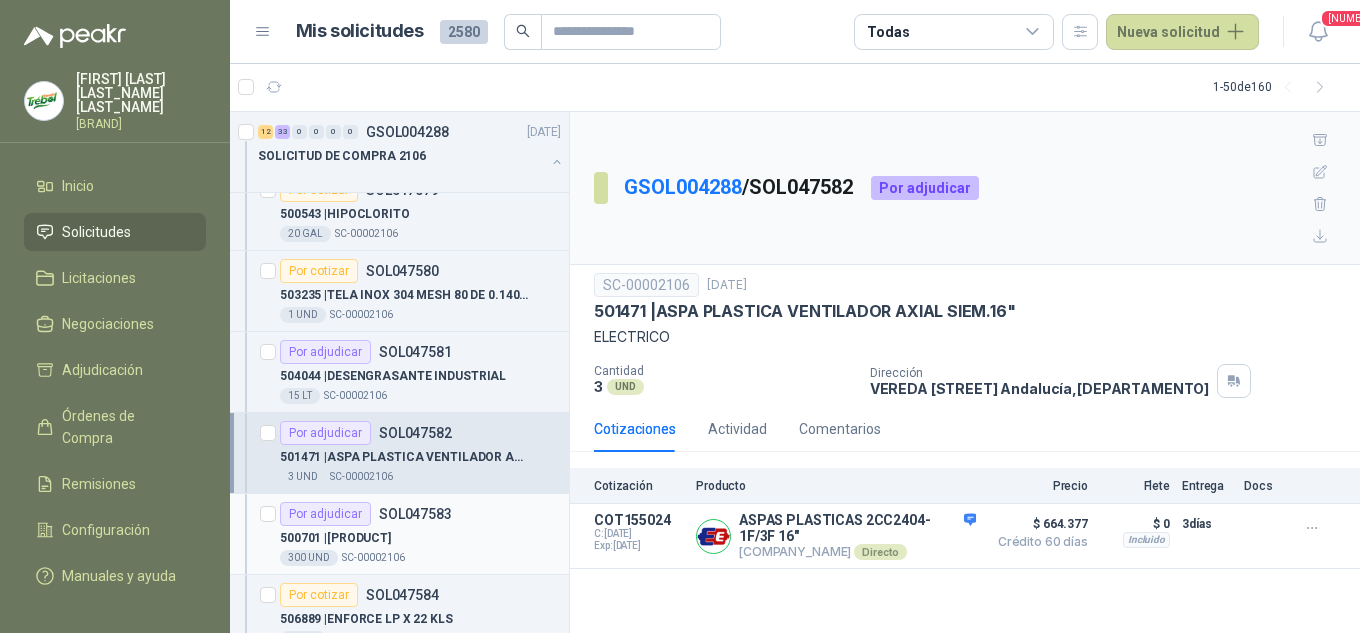 click on "500701 |  TUERCA R.O 3/4"" at bounding box center [420, 538] 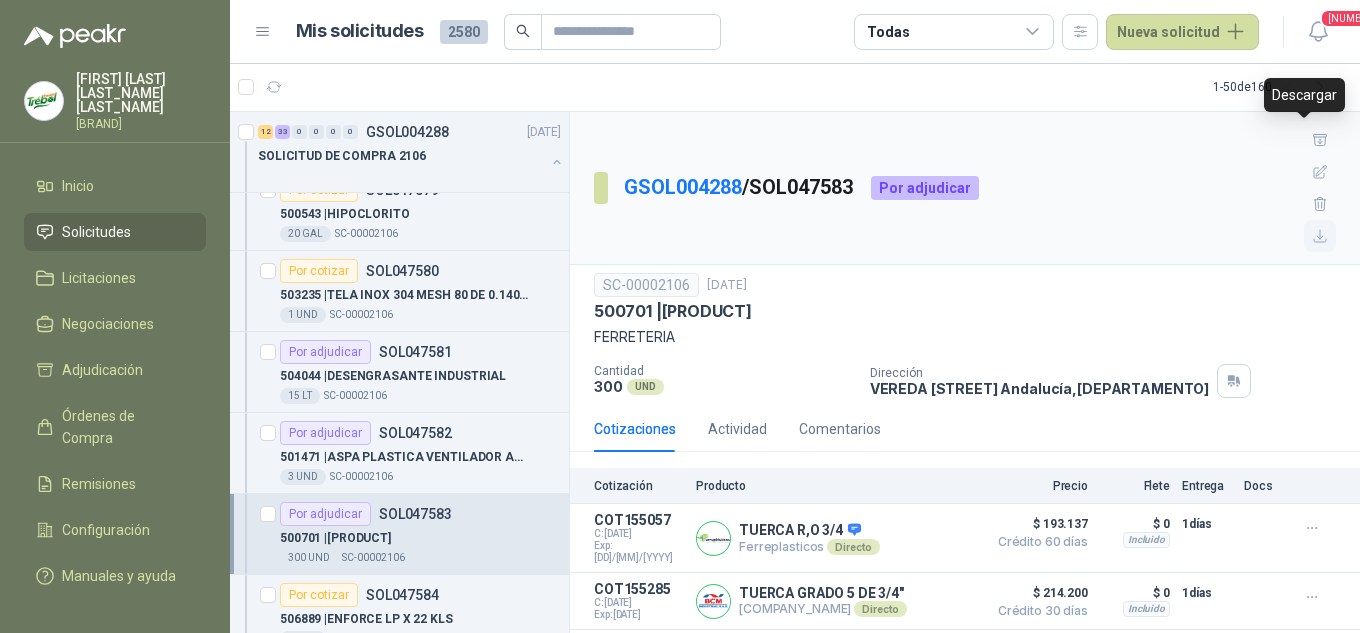 click at bounding box center [1320, 236] 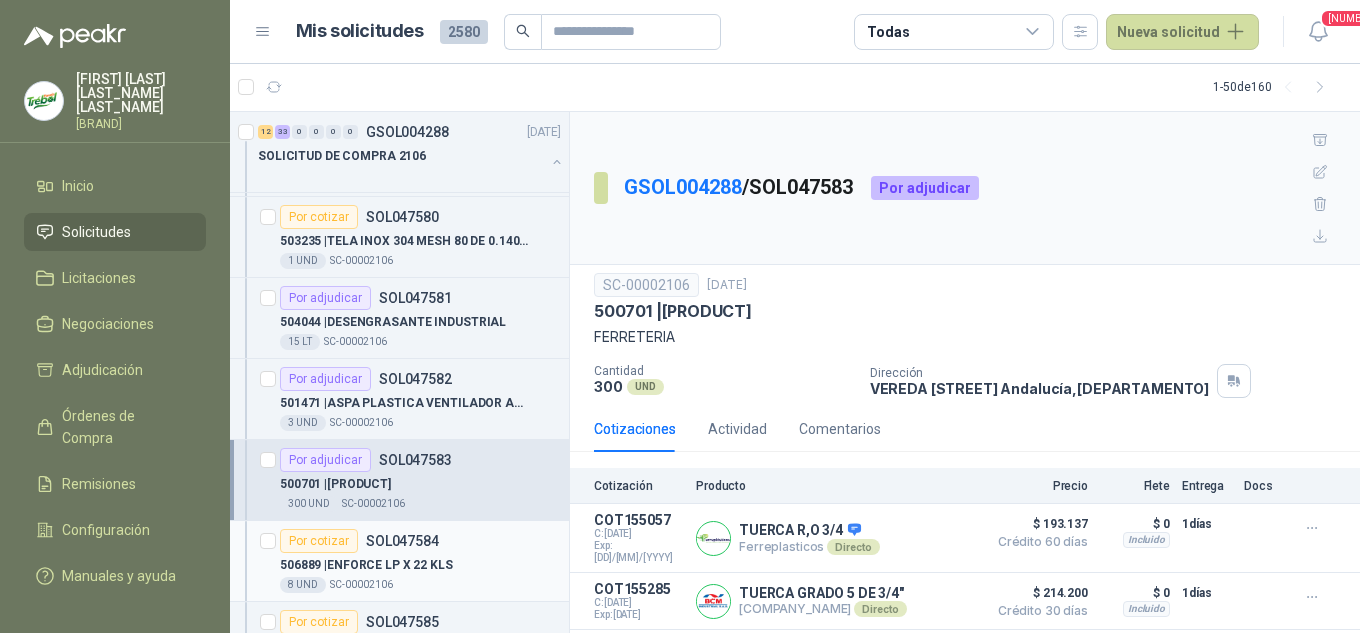 scroll, scrollTop: 1533, scrollLeft: 0, axis: vertical 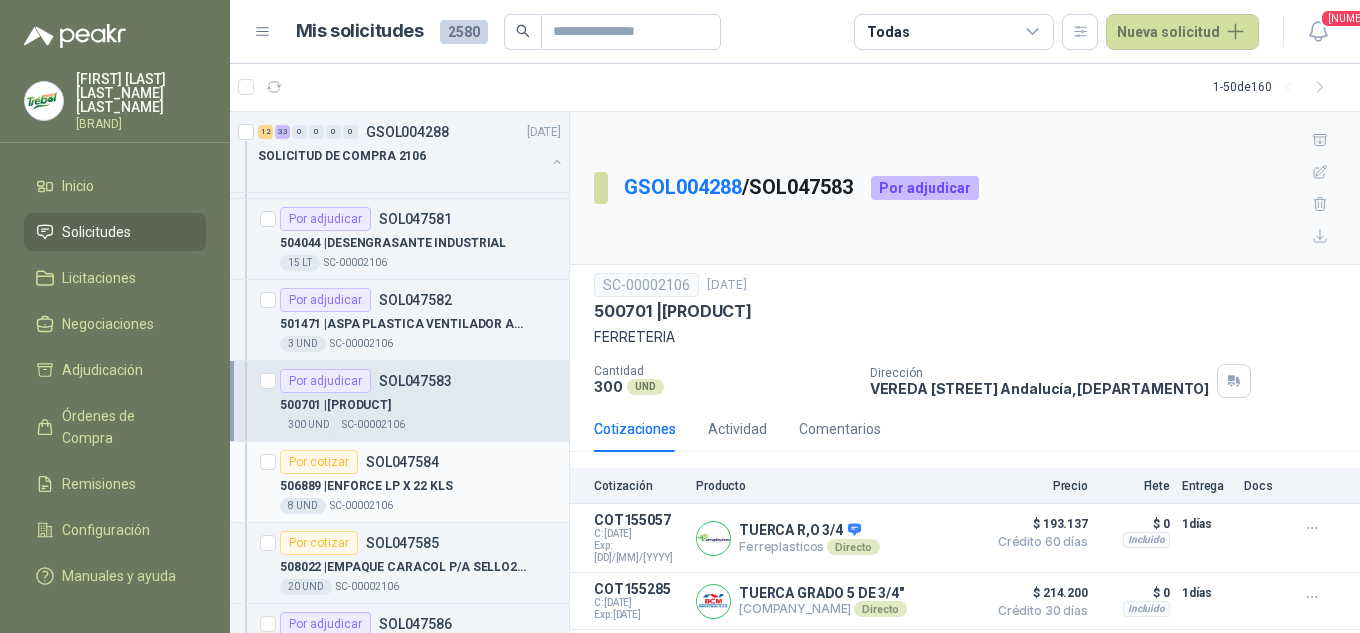 click on "506889 | ENFORCE LP X 22 KLS" at bounding box center (366, 486) 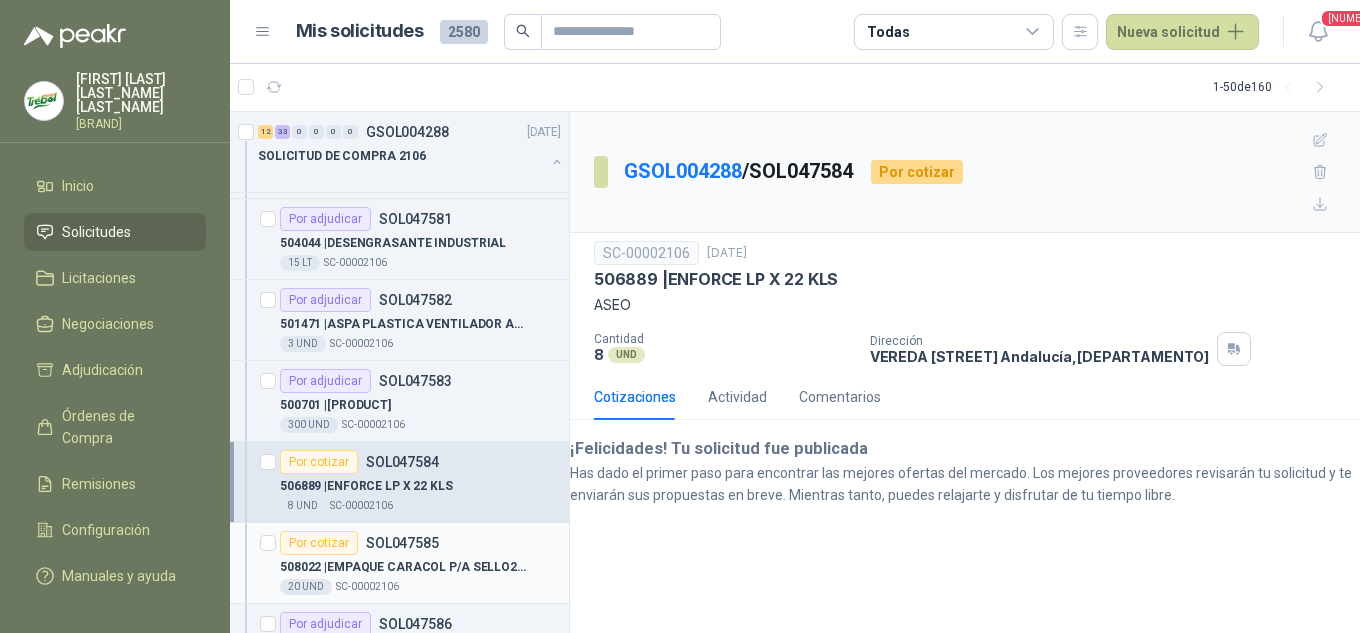click on "508022 |  EMPAQUE CARACOL P/A SELLO20D  COD 920790005 BOMBA HY-FLO 20A-L2 ITEM 18" at bounding box center (404, 567) 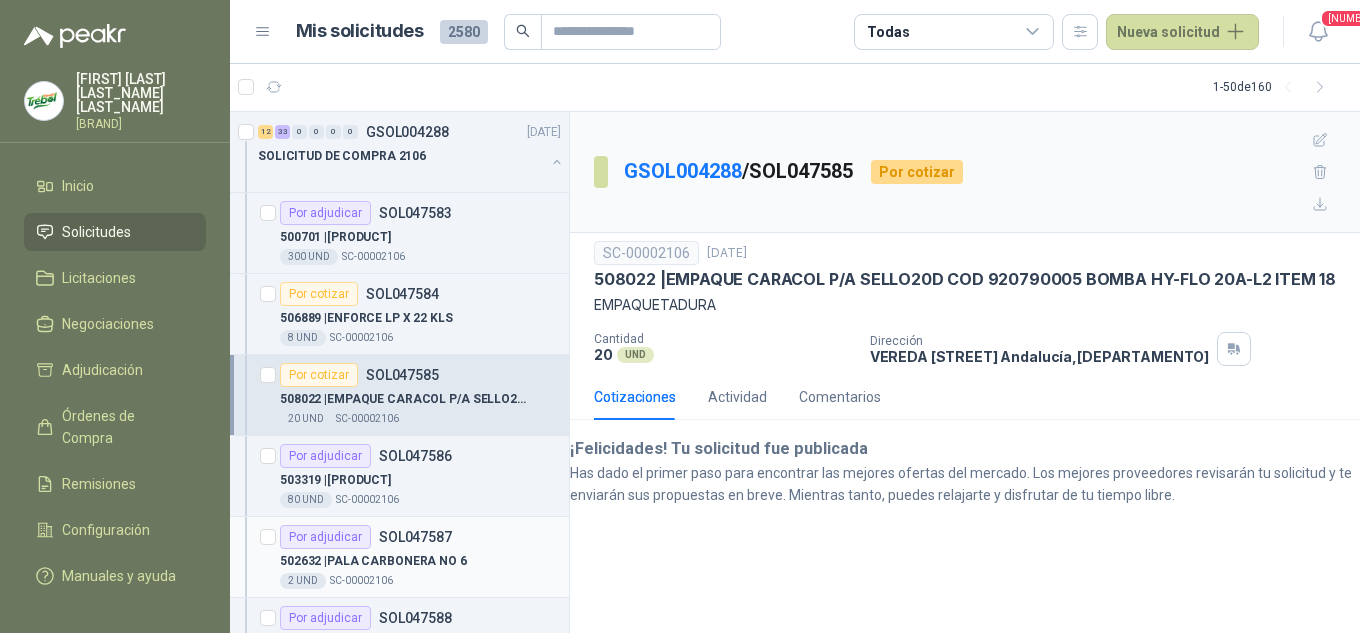 scroll, scrollTop: 1733, scrollLeft: 0, axis: vertical 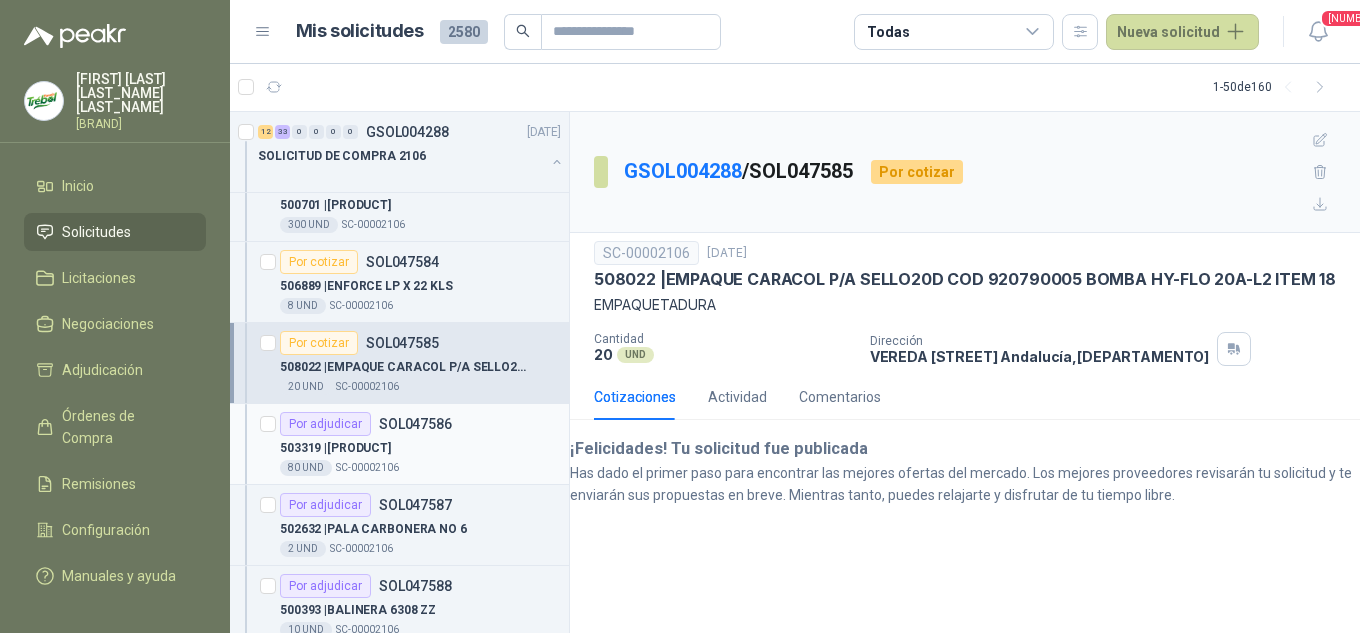 click on "503319 | TORNILLO R.O 3/4" X 3"GRADO 5" at bounding box center [335, 448] 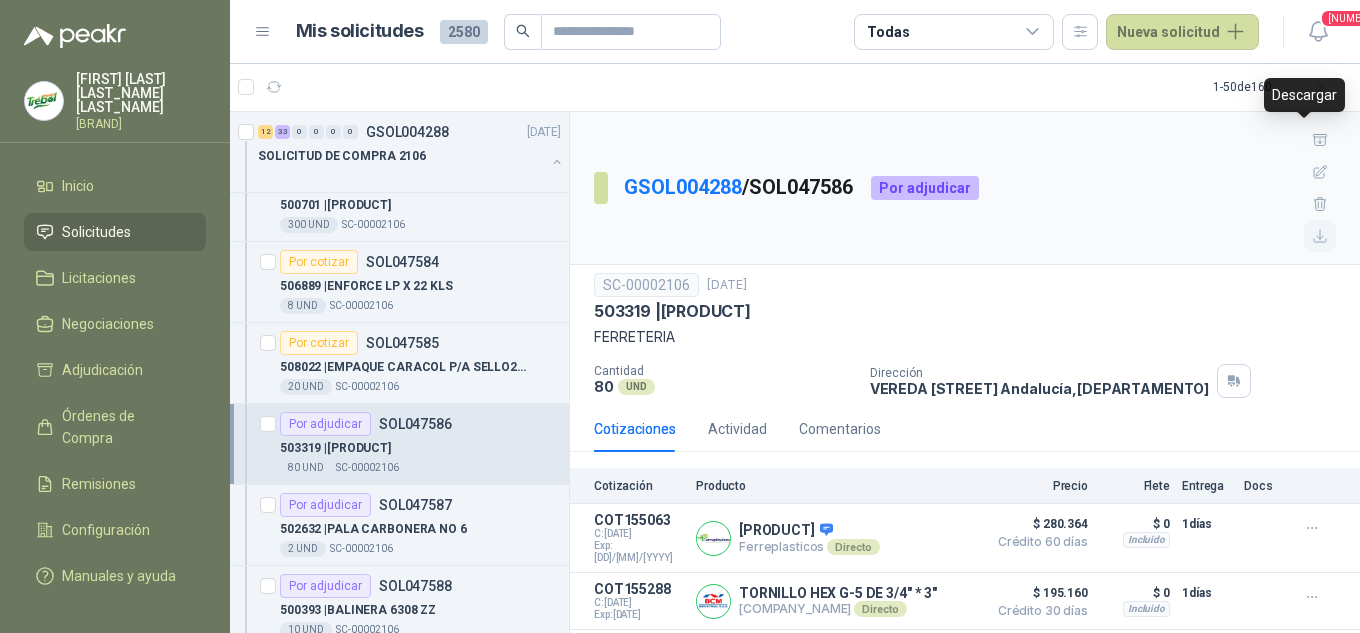 click at bounding box center [1320, 236] 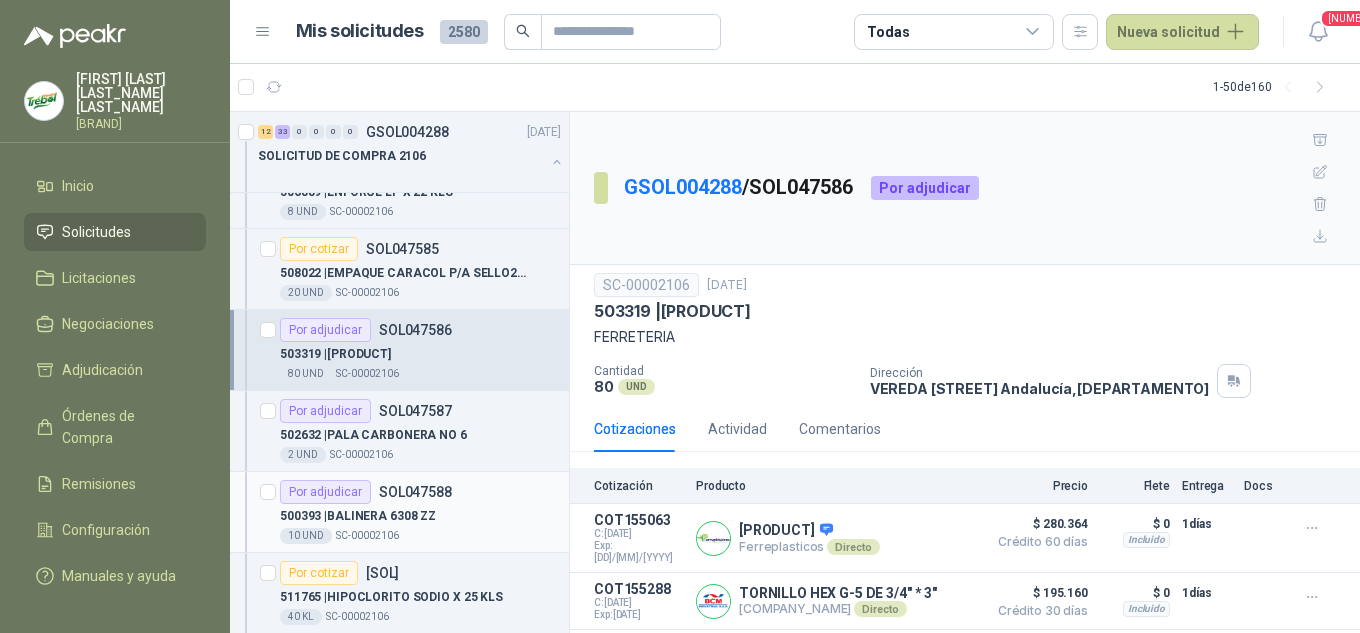 scroll, scrollTop: 1933, scrollLeft: 0, axis: vertical 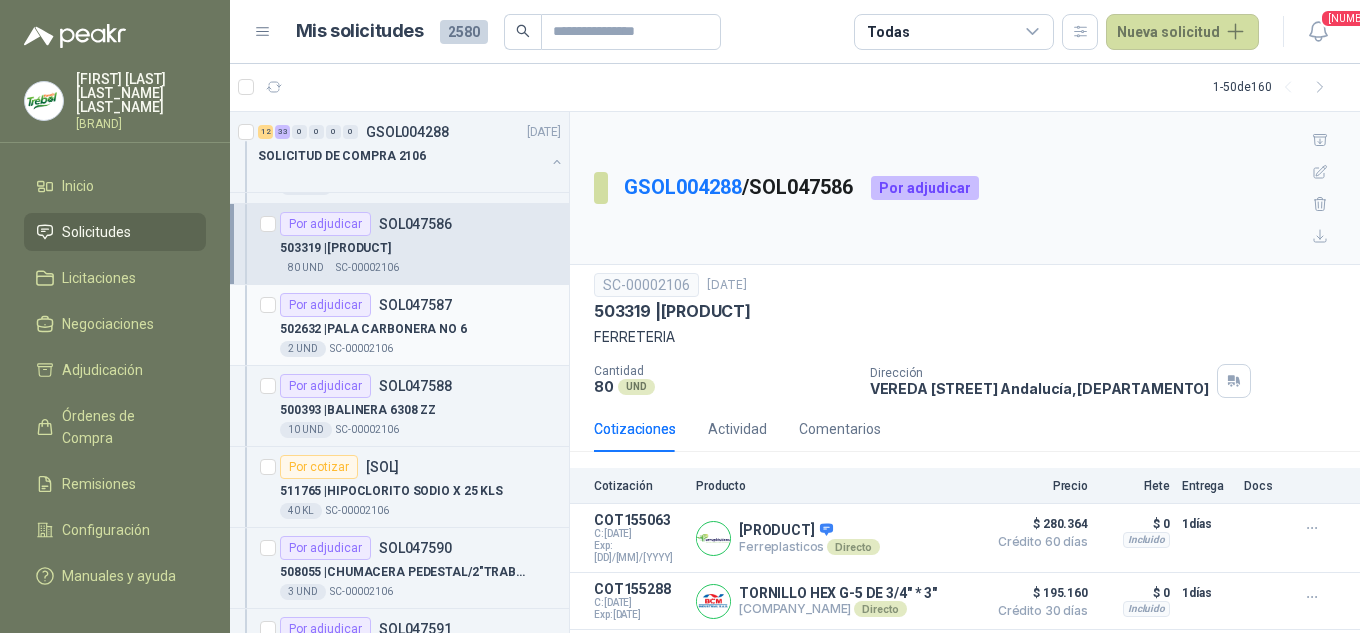 click on "[PRODUCT]" at bounding box center (373, 329) 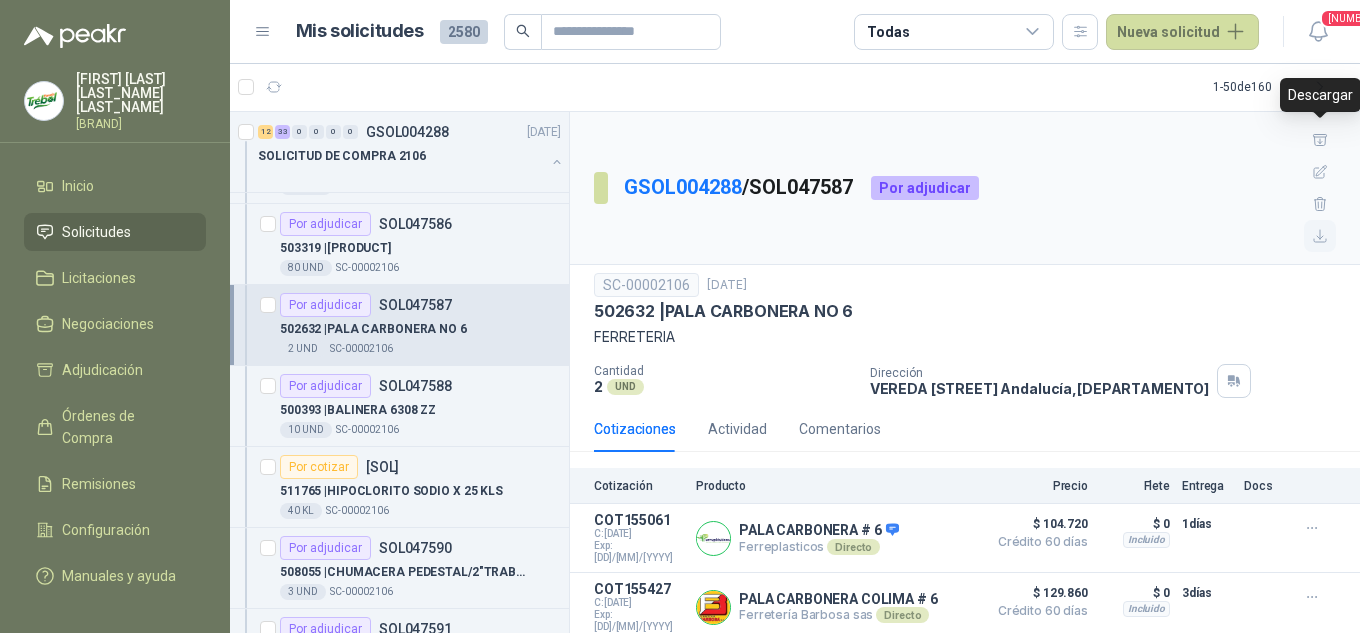 click at bounding box center (1320, 236) 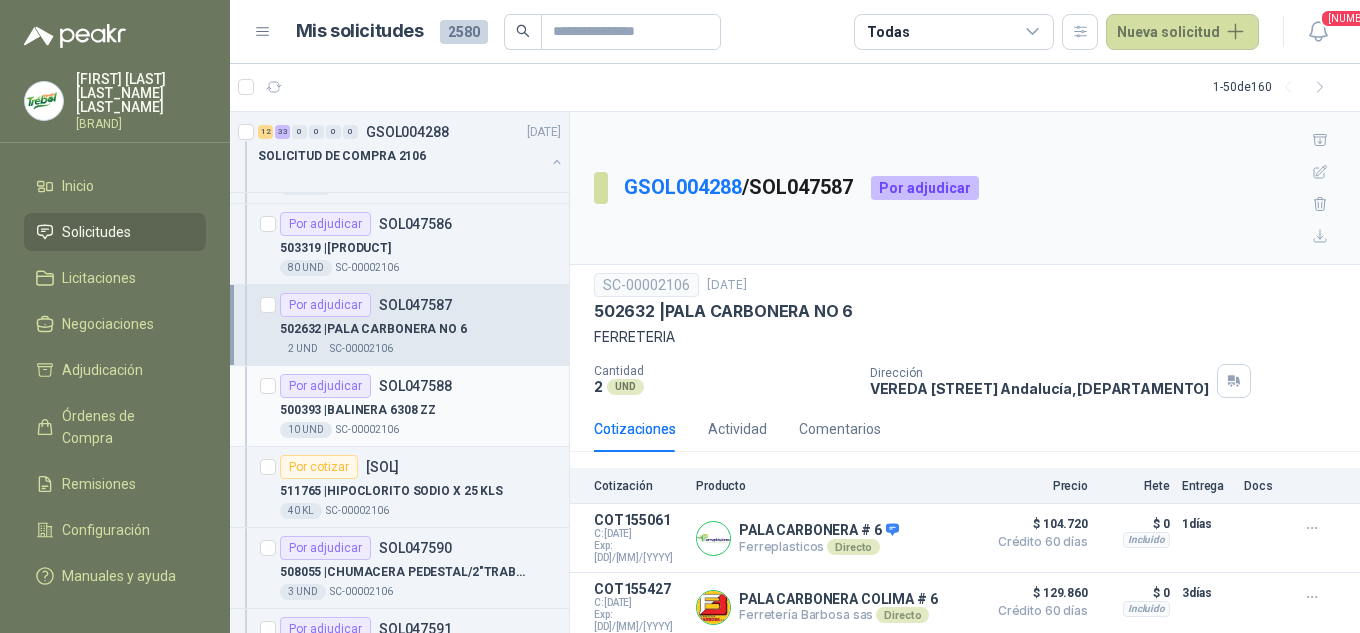click on "Por adjudicar SOL047588" at bounding box center (366, 386) 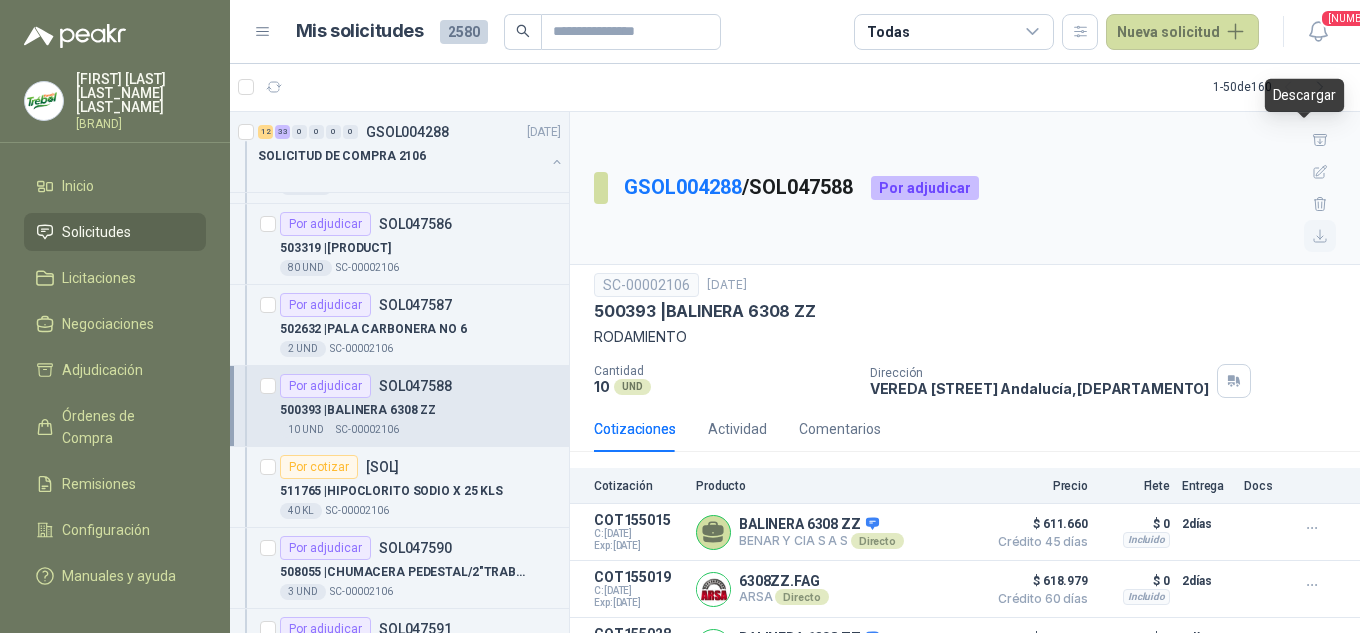 click at bounding box center (1320, 236) 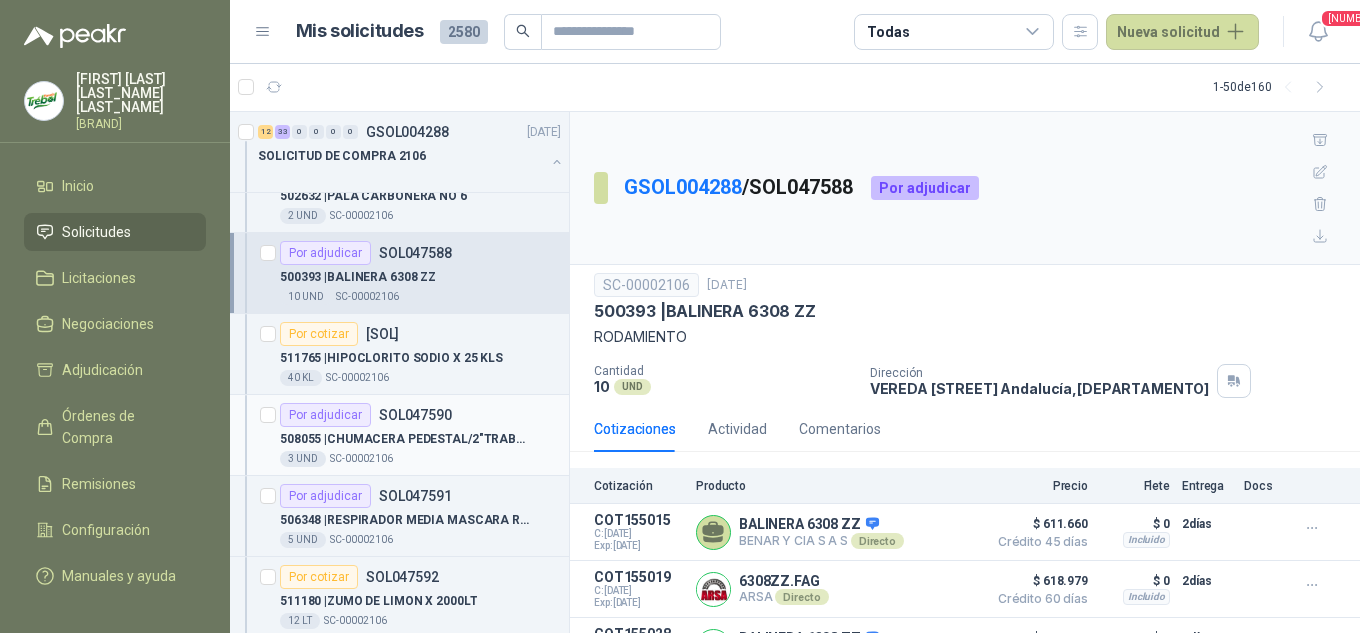 scroll, scrollTop: 2067, scrollLeft: 0, axis: vertical 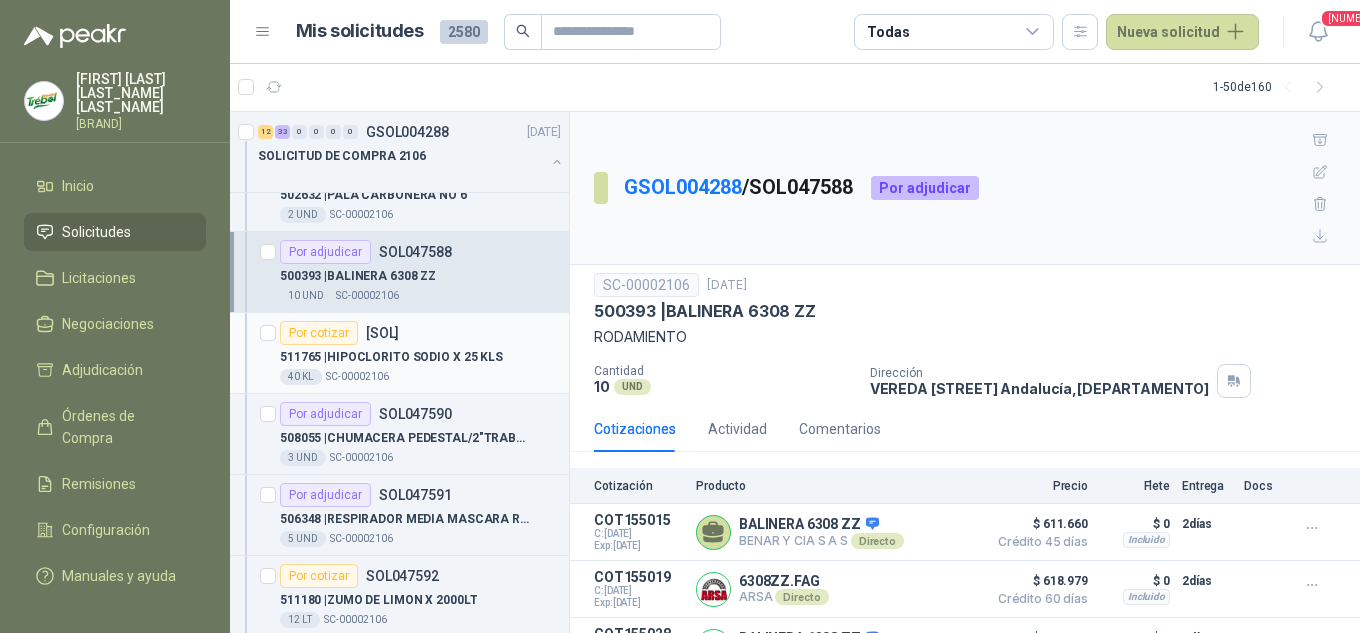 click on "[PRODUCT]" at bounding box center [391, 357] 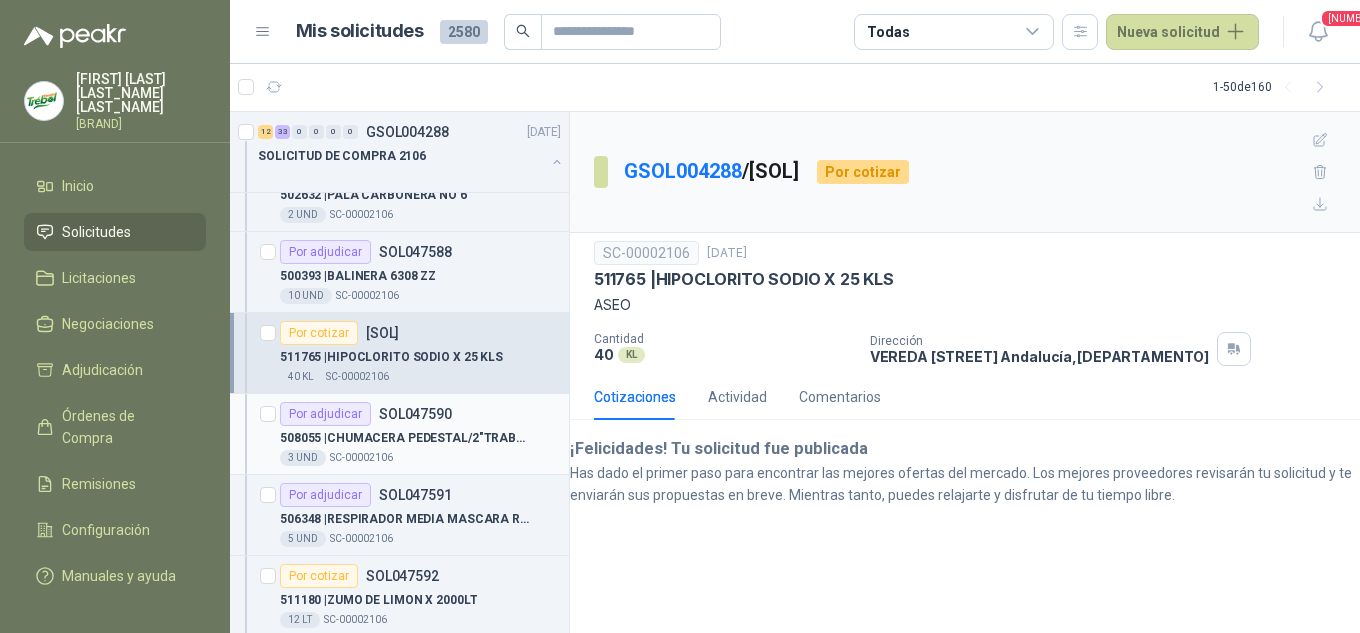 click on "508055 | CHUMACERA PEDESTAL/2"TRABAJO LIVIANO 2 H" at bounding box center (404, 438) 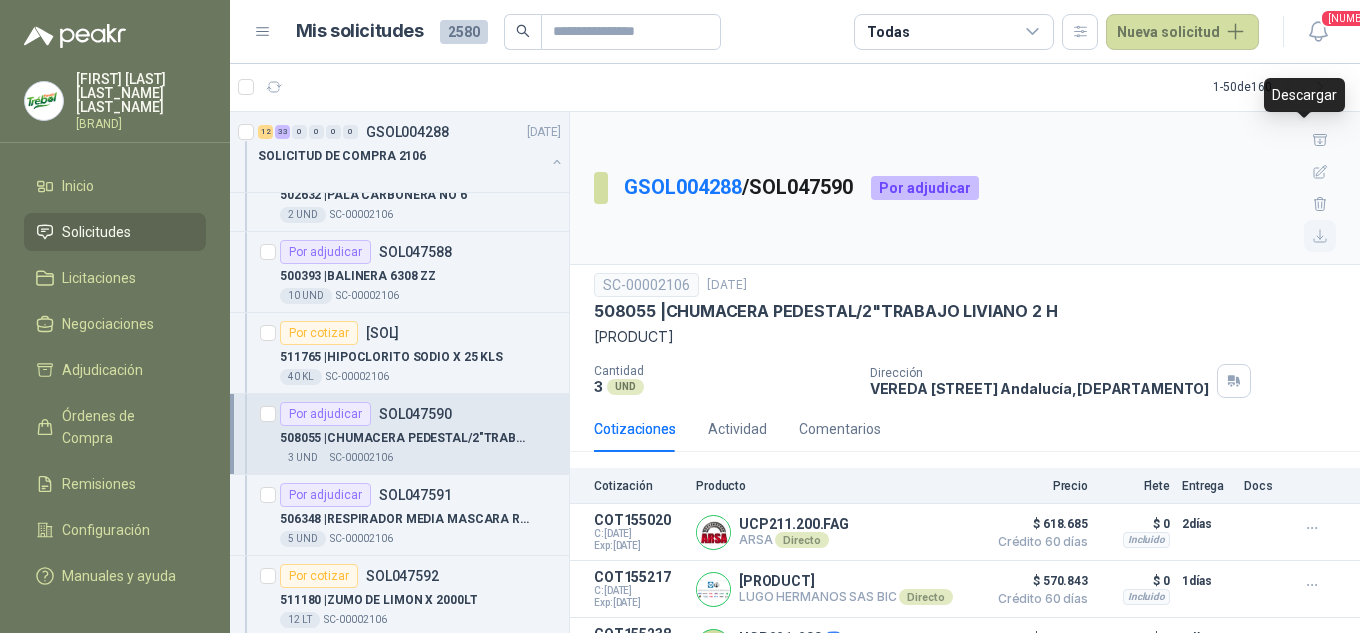 click at bounding box center [1320, 236] 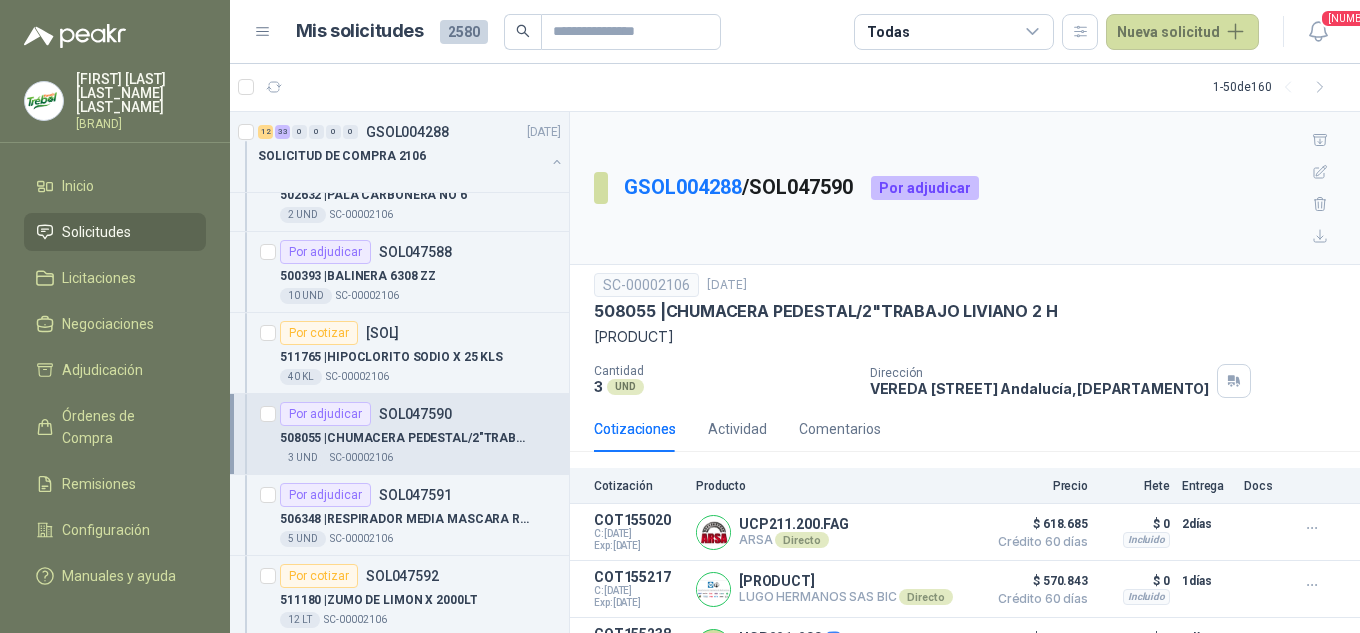 scroll, scrollTop: 2267, scrollLeft: 0, axis: vertical 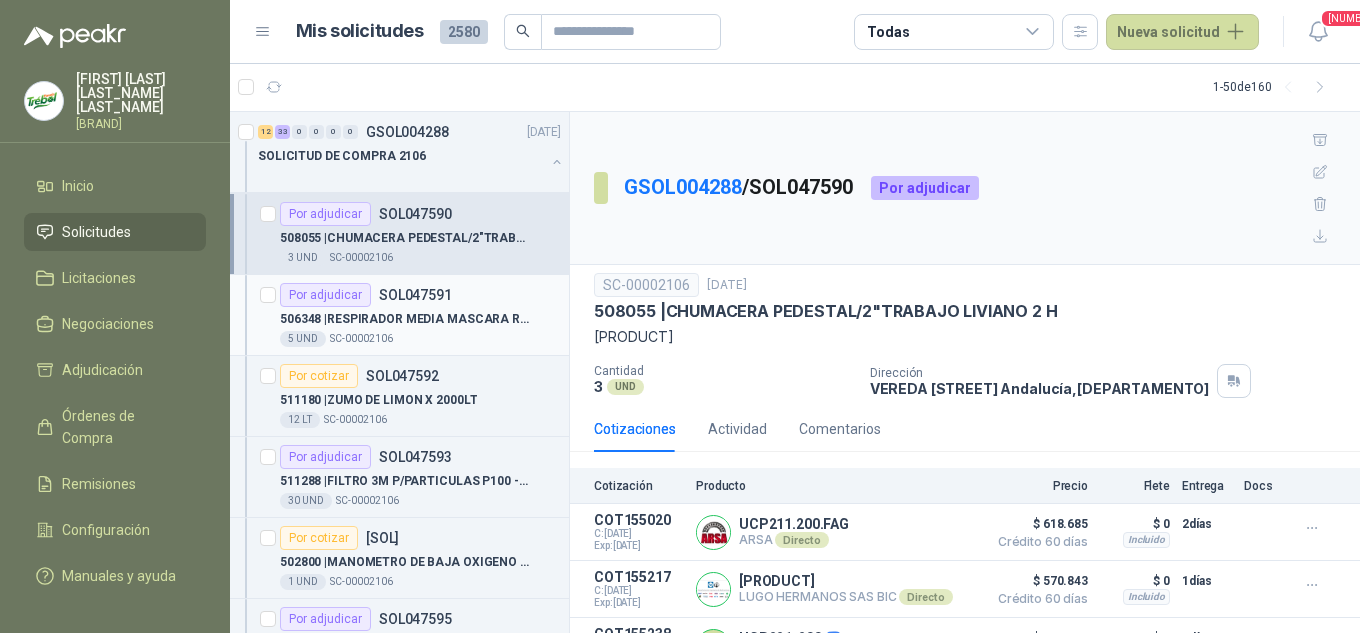 click on "[PRODUCT]" at bounding box center (420, 319) 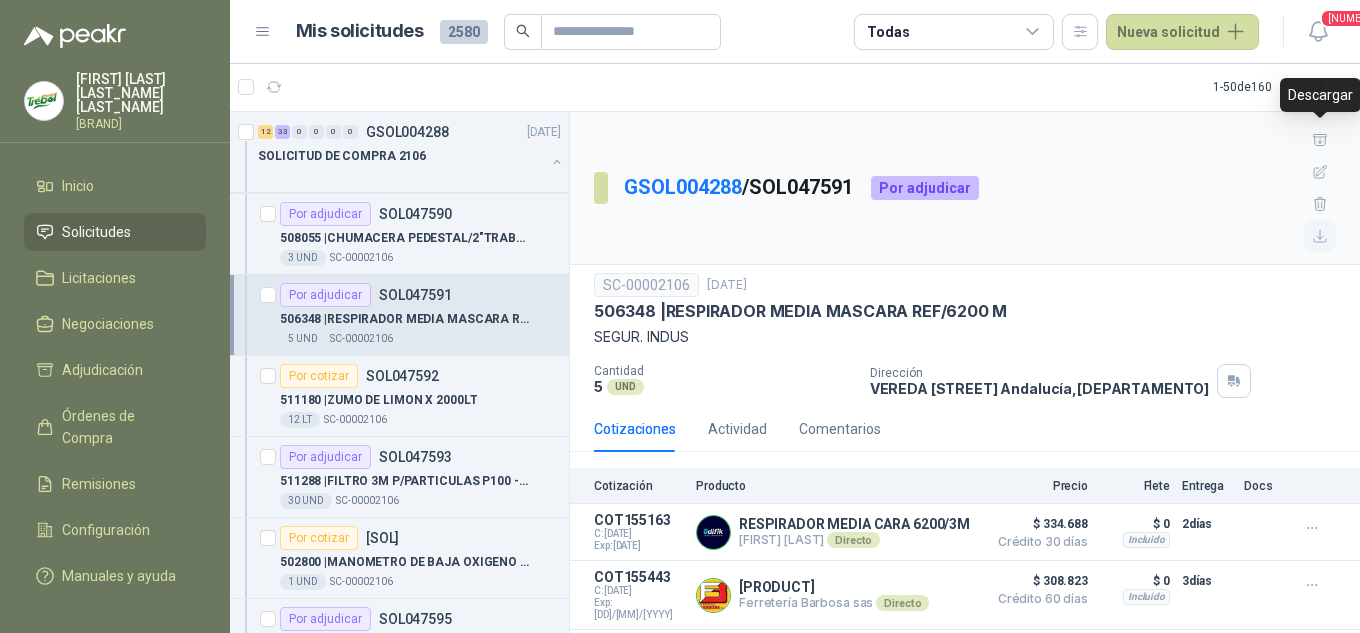 click at bounding box center (1320, 236) 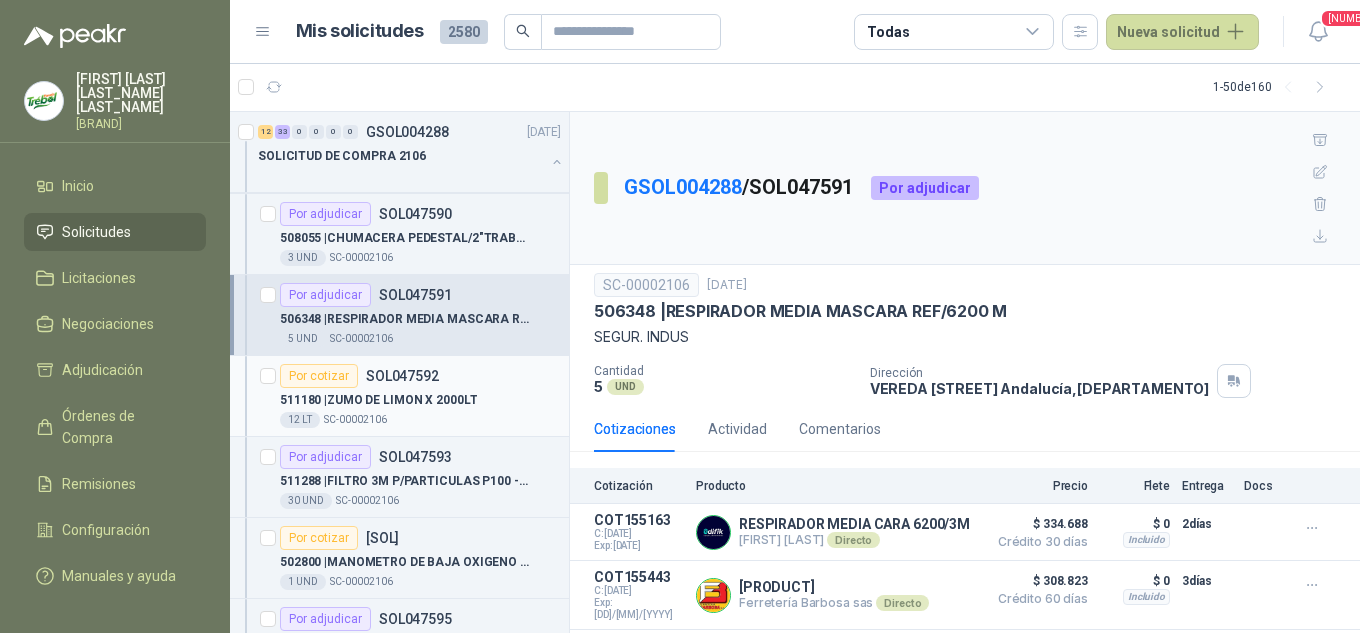 click on "511180 |  ZUMO DE LIMON X 2000LT" at bounding box center [378, 400] 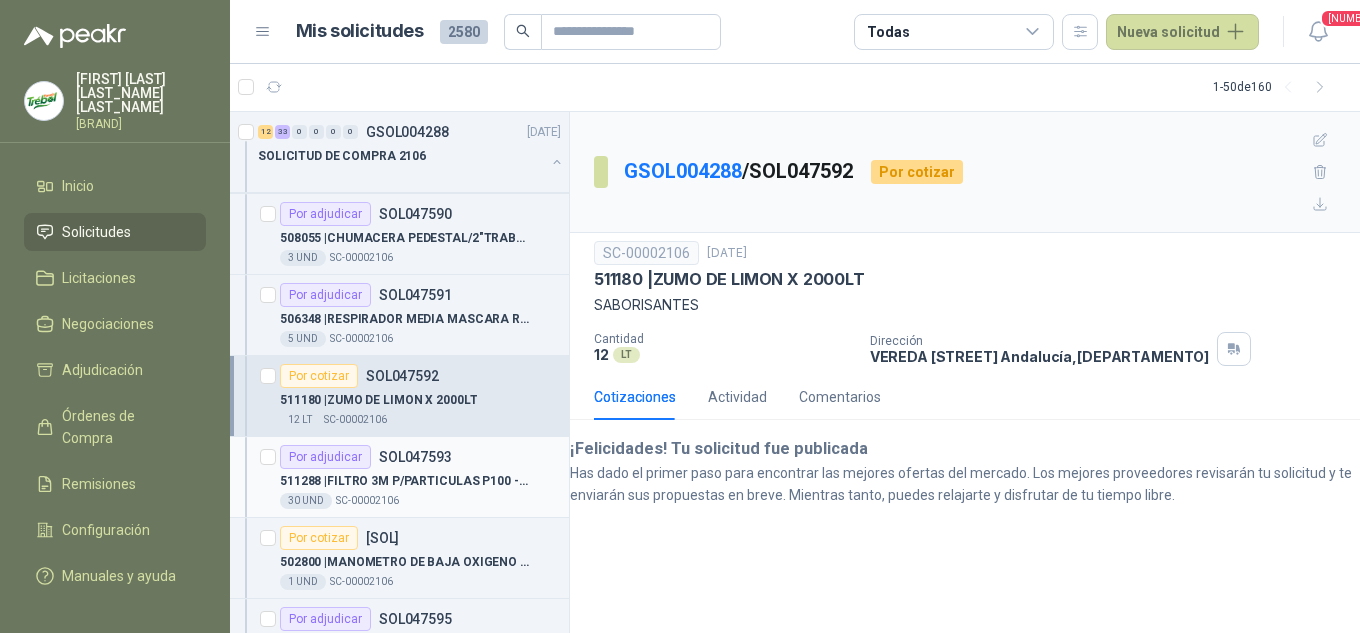 click on "511288 |  FILTRO 3M P/PARTICULAS P100 - 2097" at bounding box center [404, 481] 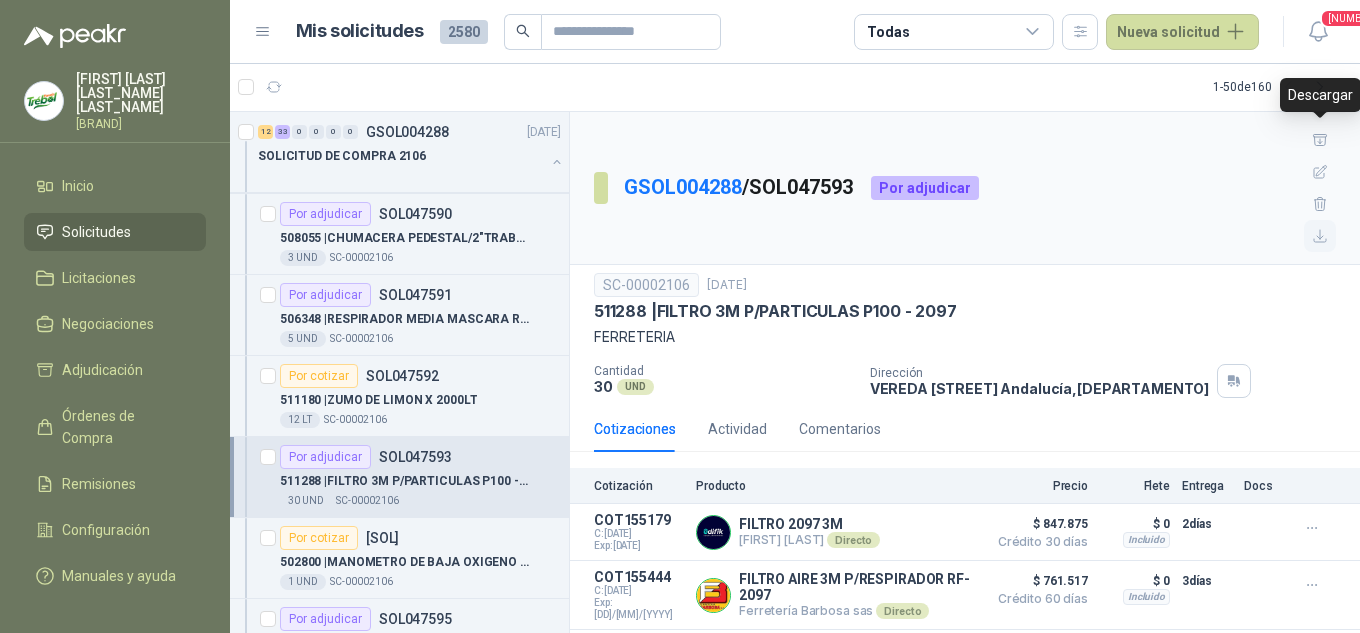 click at bounding box center [1320, 236] 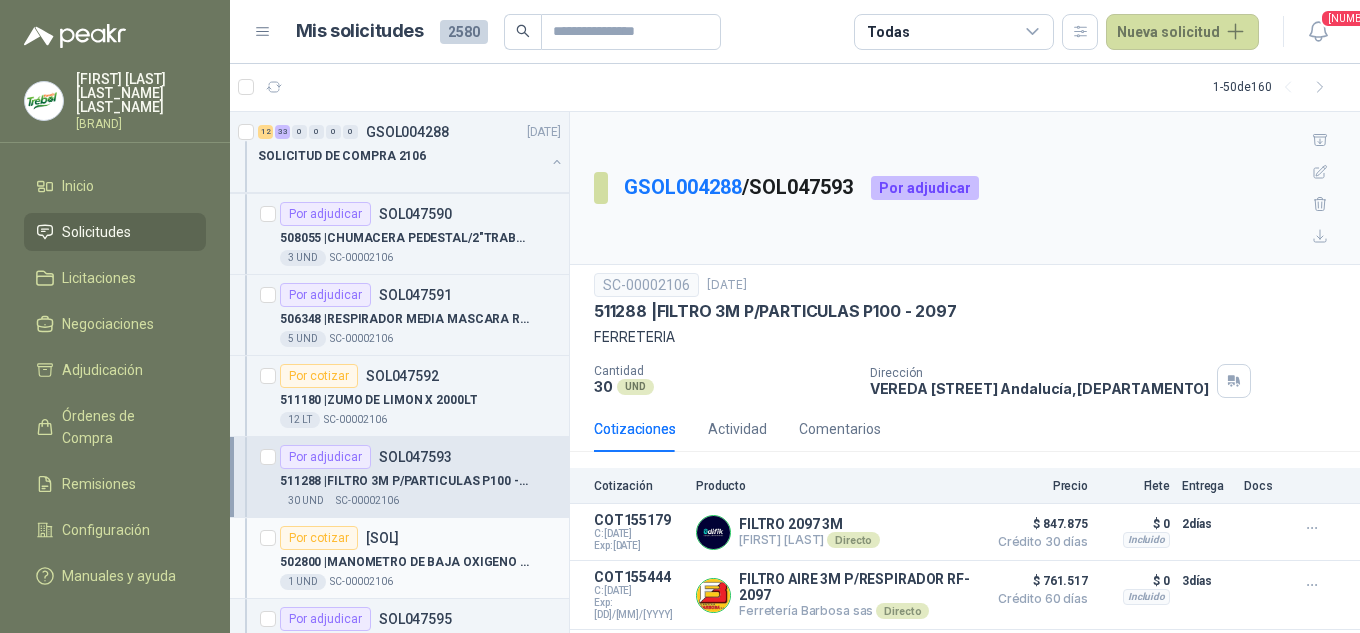 click on "[SOL]" at bounding box center (382, 538) 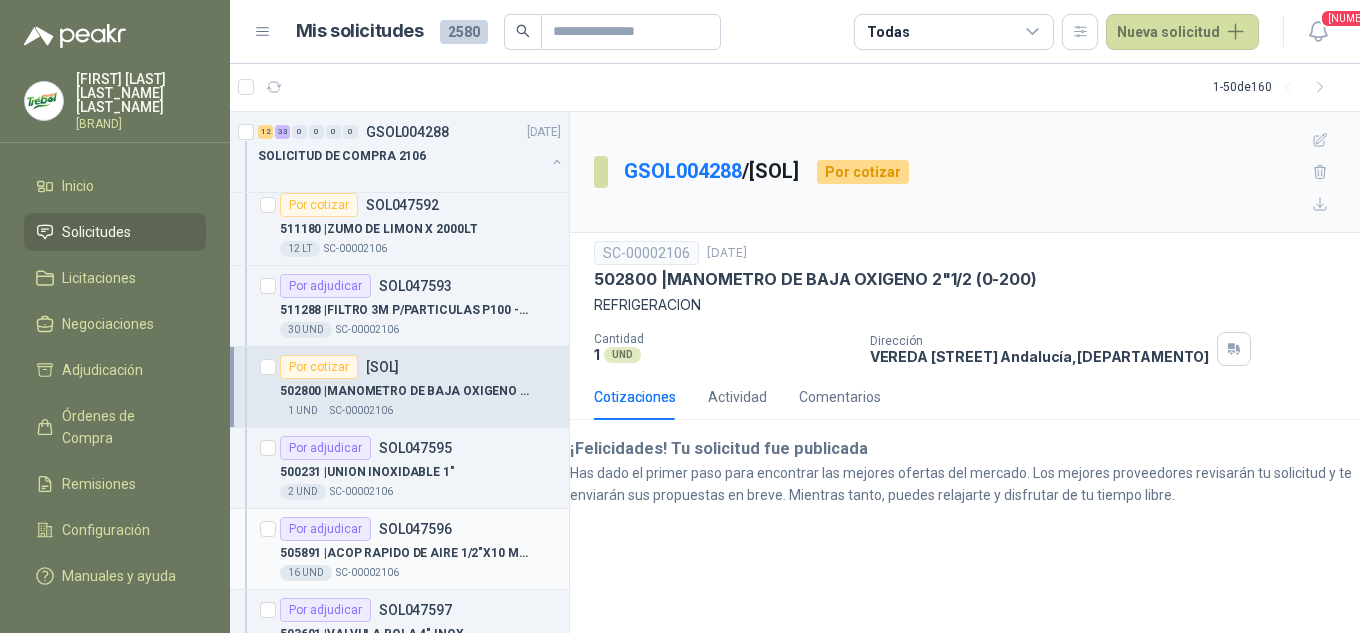 scroll, scrollTop: 2467, scrollLeft: 0, axis: vertical 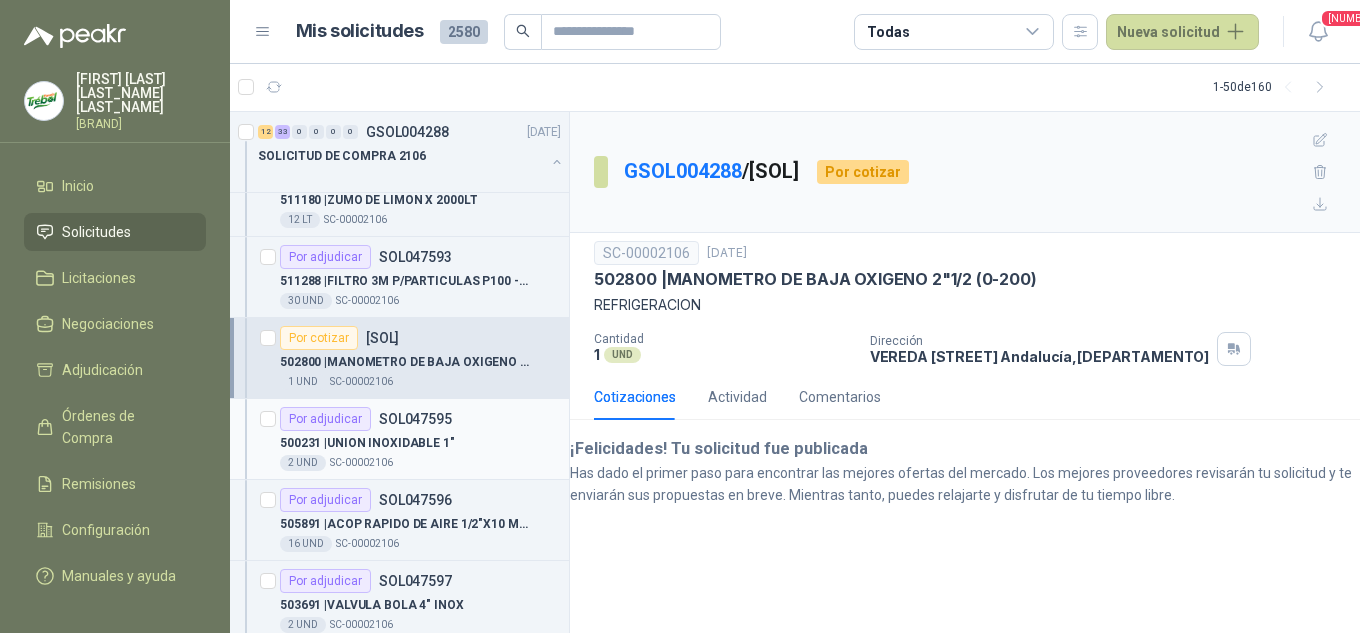 click on "500231 | UNION INOXIDABLE 1"" at bounding box center (420, 443) 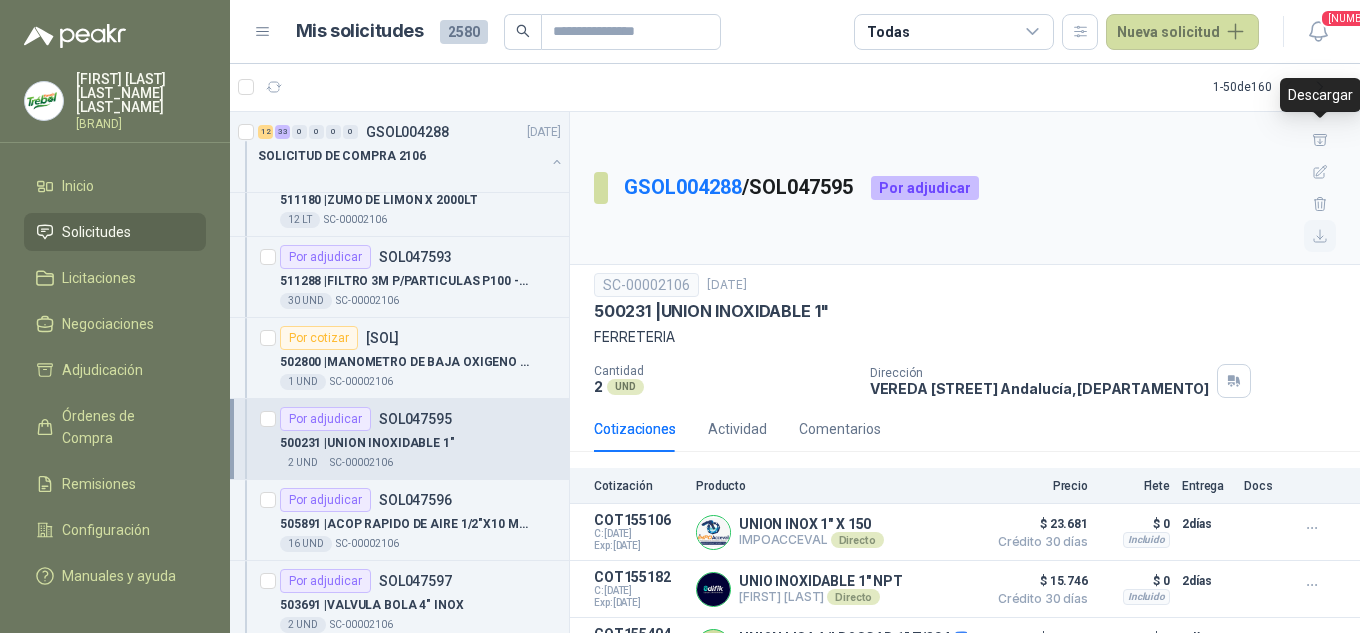 click at bounding box center [1320, 236] 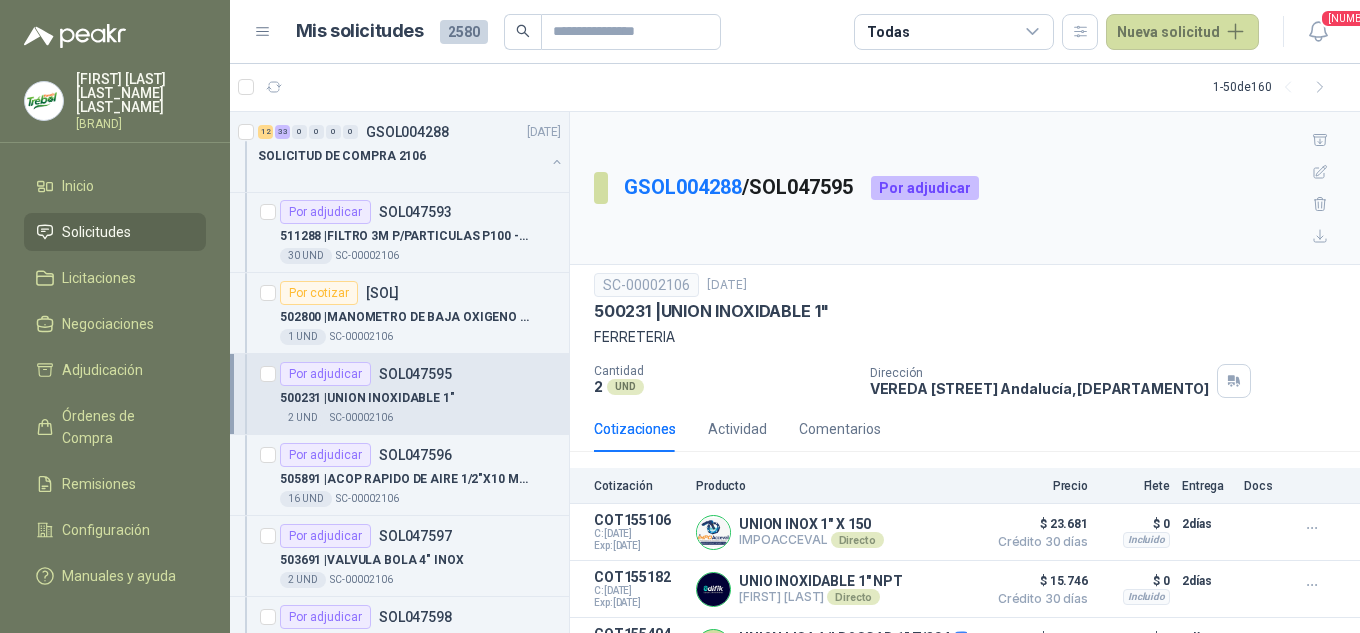 scroll, scrollTop: 2533, scrollLeft: 0, axis: vertical 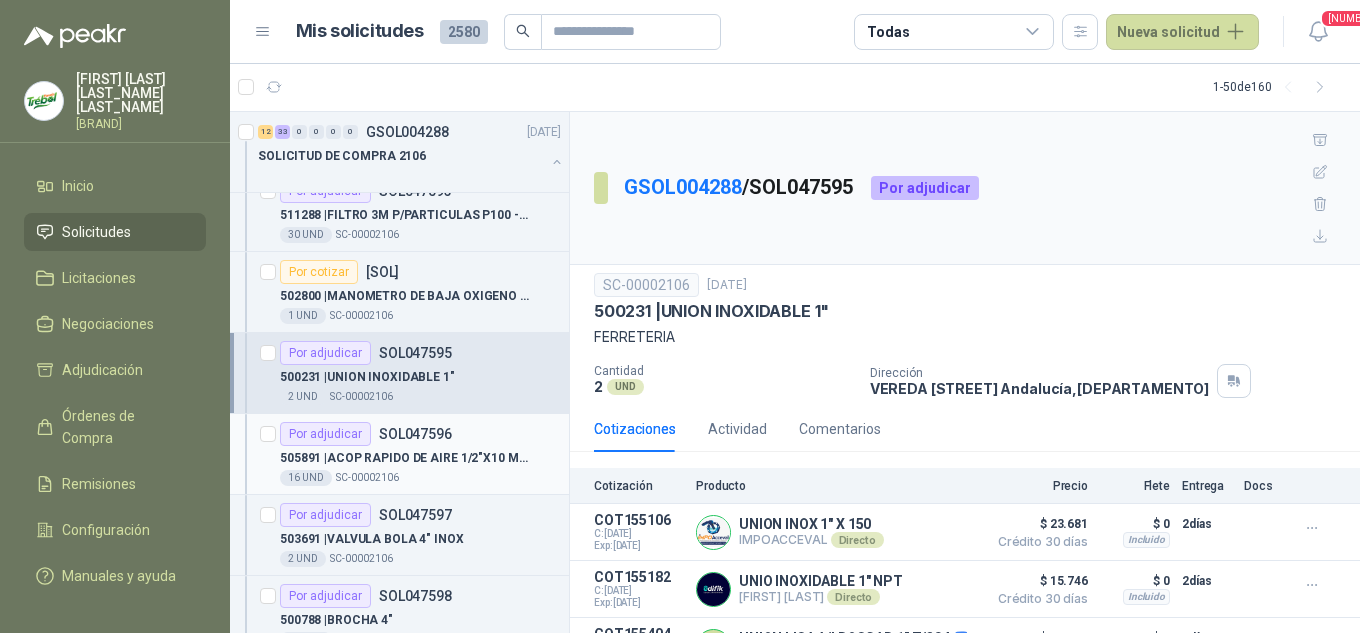 click on "505891 | ACOP RAPIDO DE AIRE 1/2"X10 MM PARA MANGUERA TUBING DE AIRE 10MM" at bounding box center (404, 458) 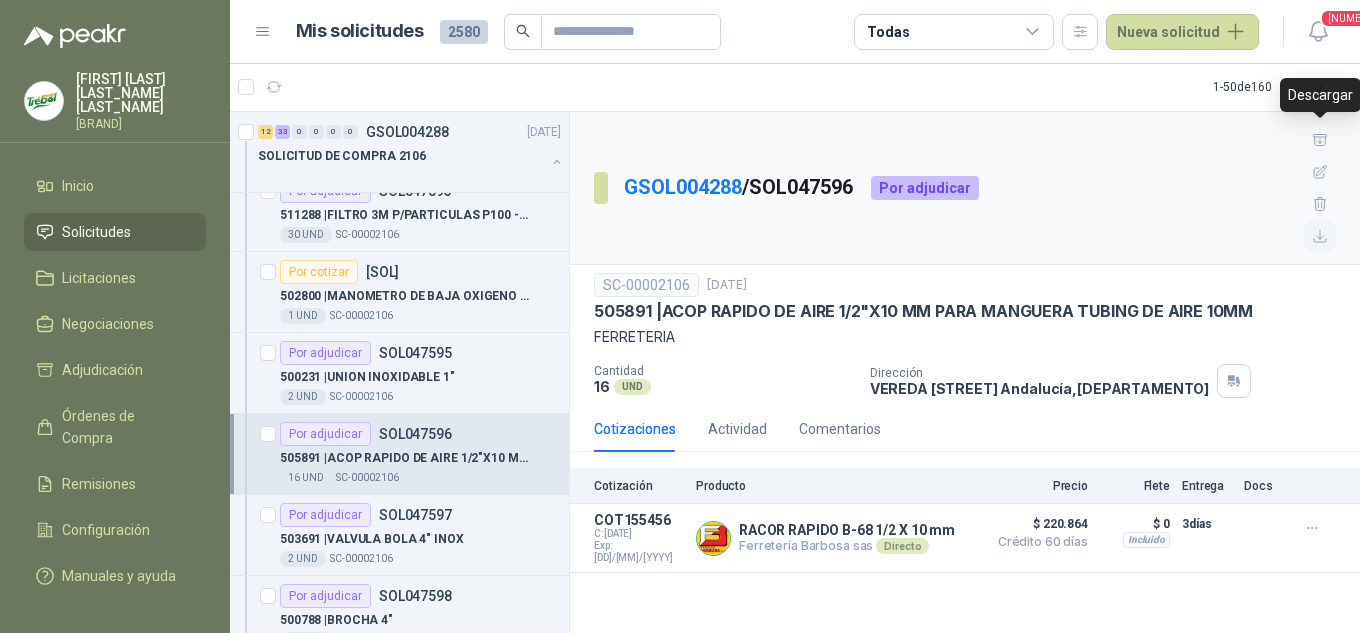 click at bounding box center (1320, 236) 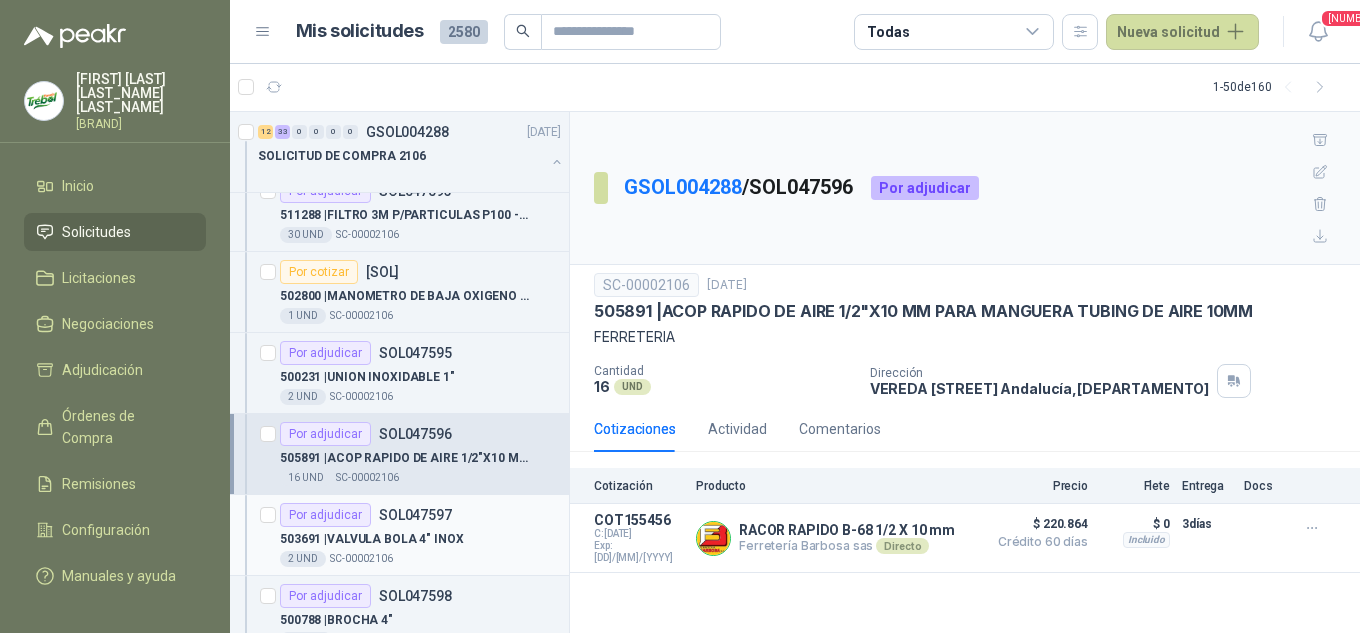 click on "SOL047597" at bounding box center (415, 515) 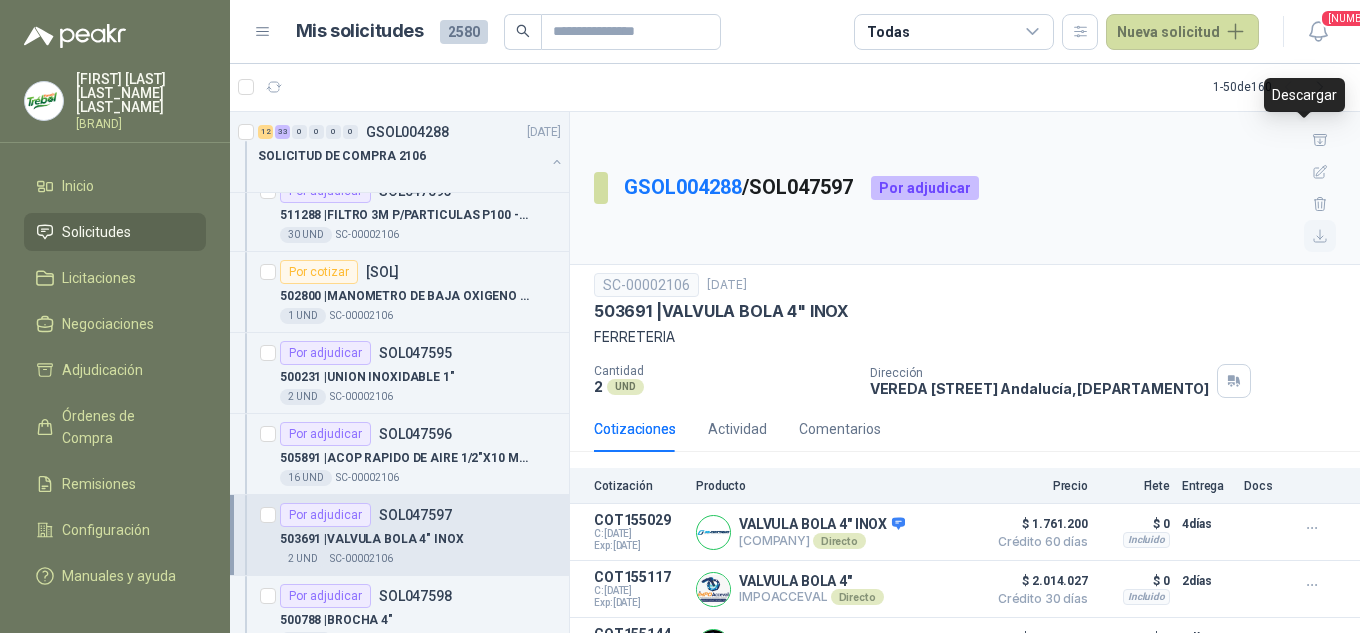 click at bounding box center [1320, 236] 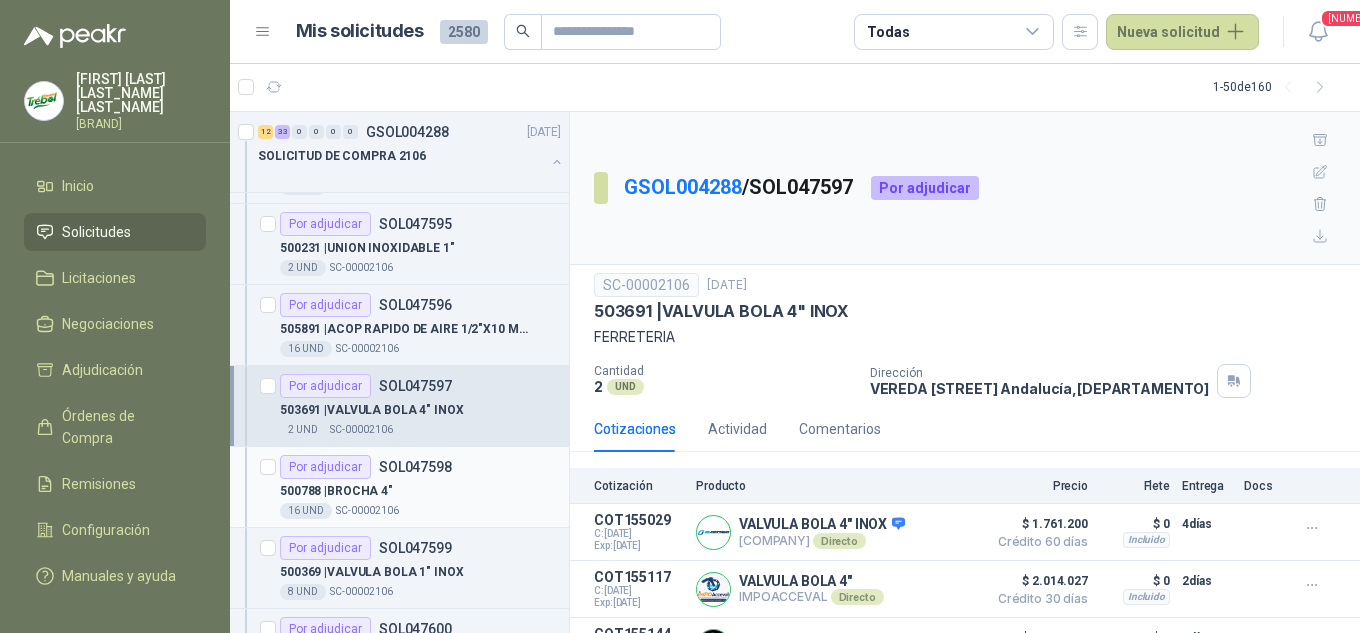 scroll, scrollTop: 2733, scrollLeft: 0, axis: vertical 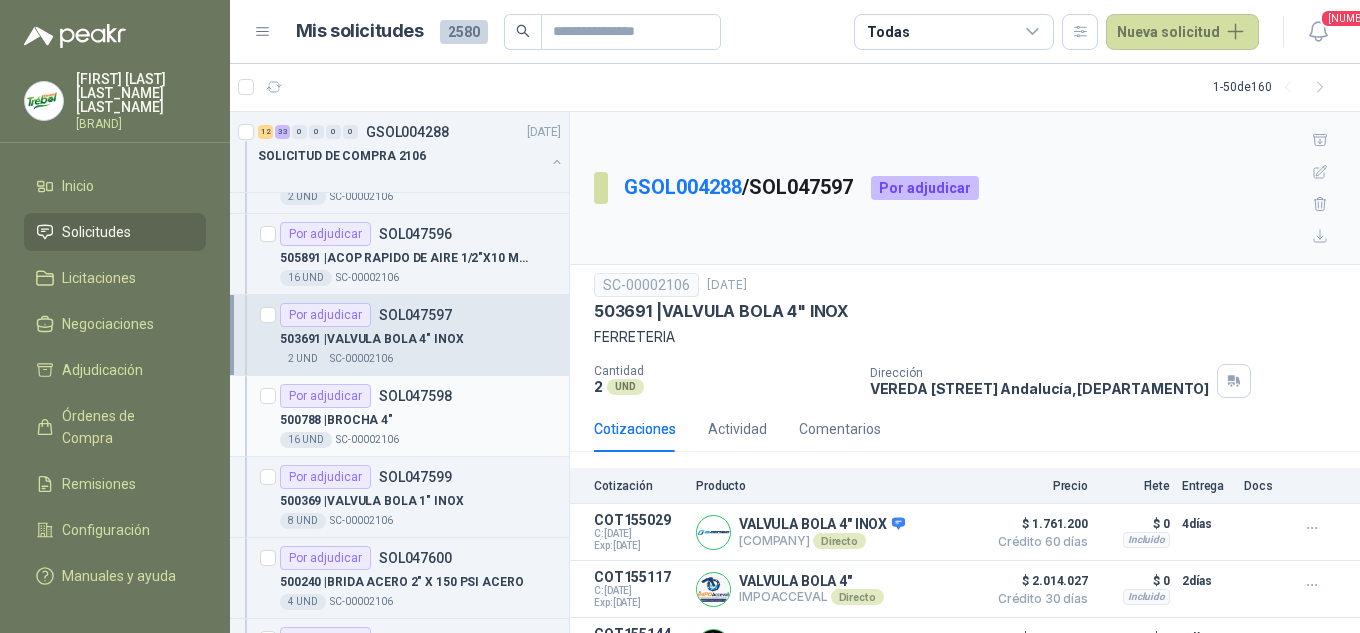 click on "500788 |  BROCHA 4"" at bounding box center [420, 420] 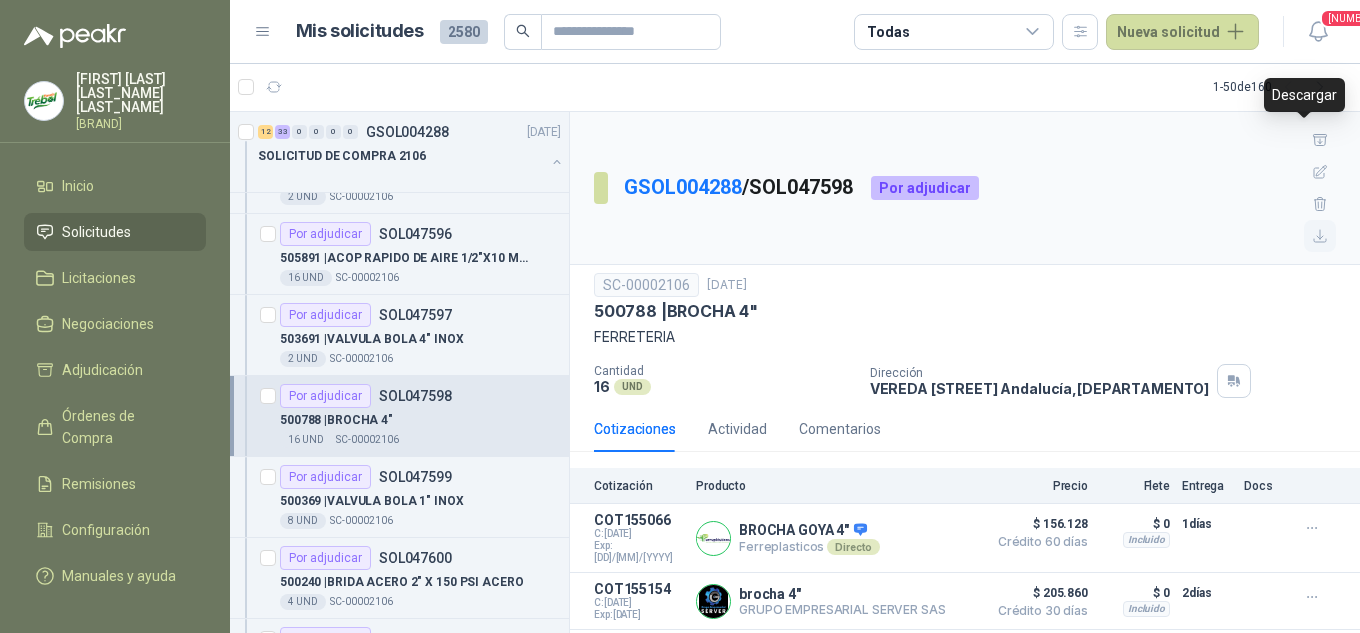 click at bounding box center (1320, 236) 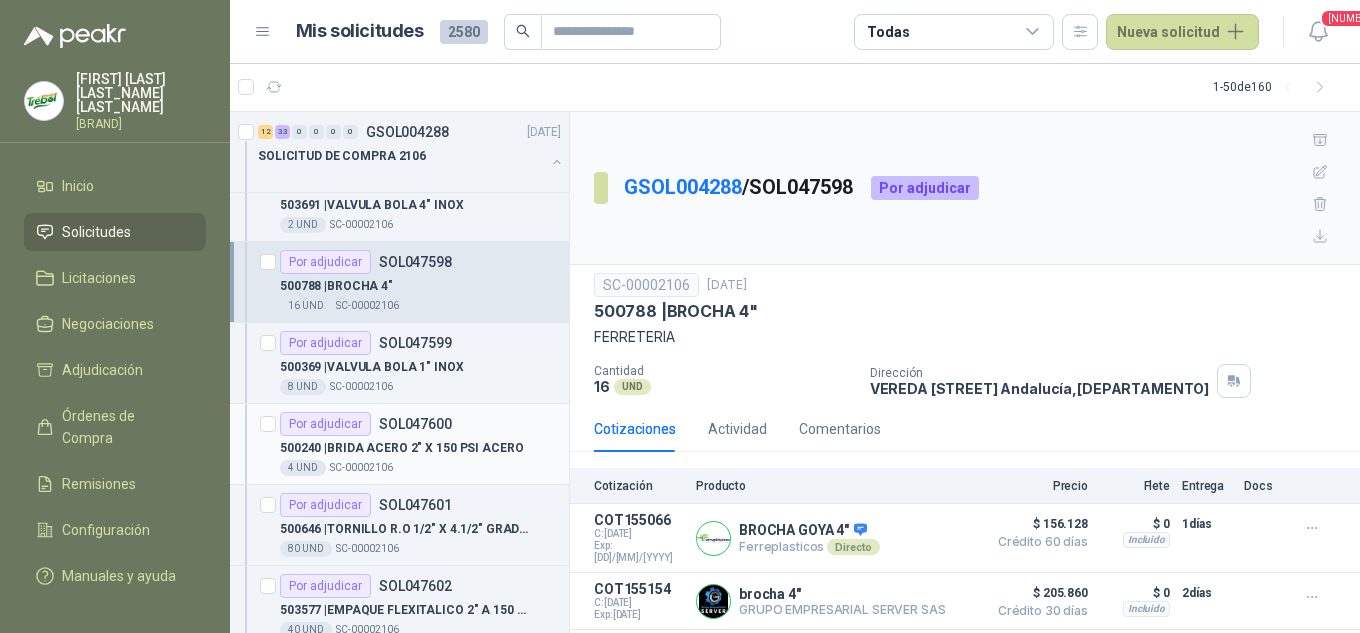 scroll, scrollTop: 2933, scrollLeft: 0, axis: vertical 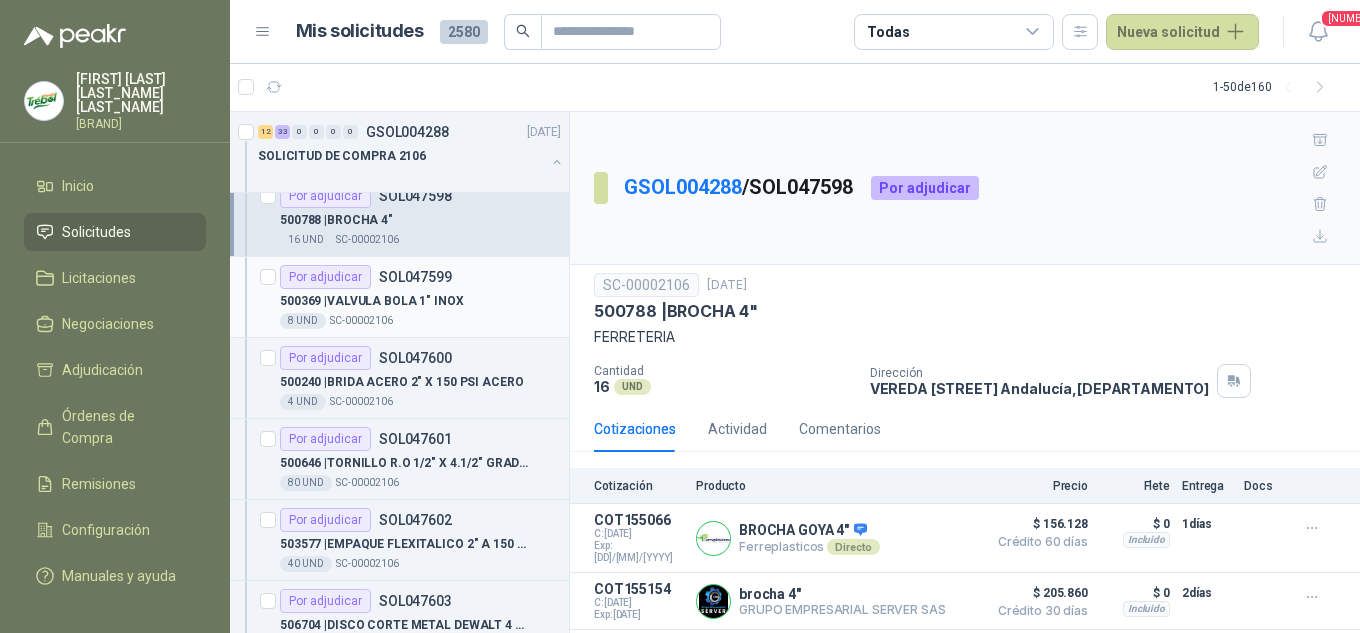 click on "500369 |  VALVULA BOLA 1" INOX" at bounding box center (420, 301) 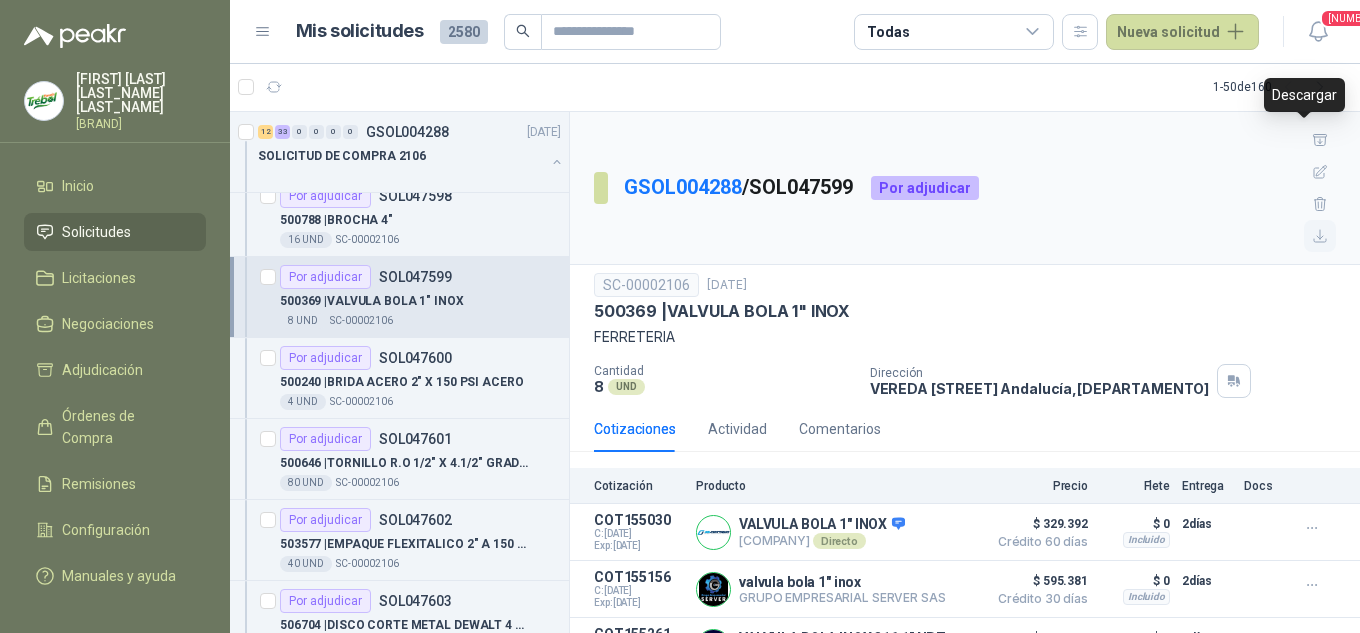 click at bounding box center (1320, 236) 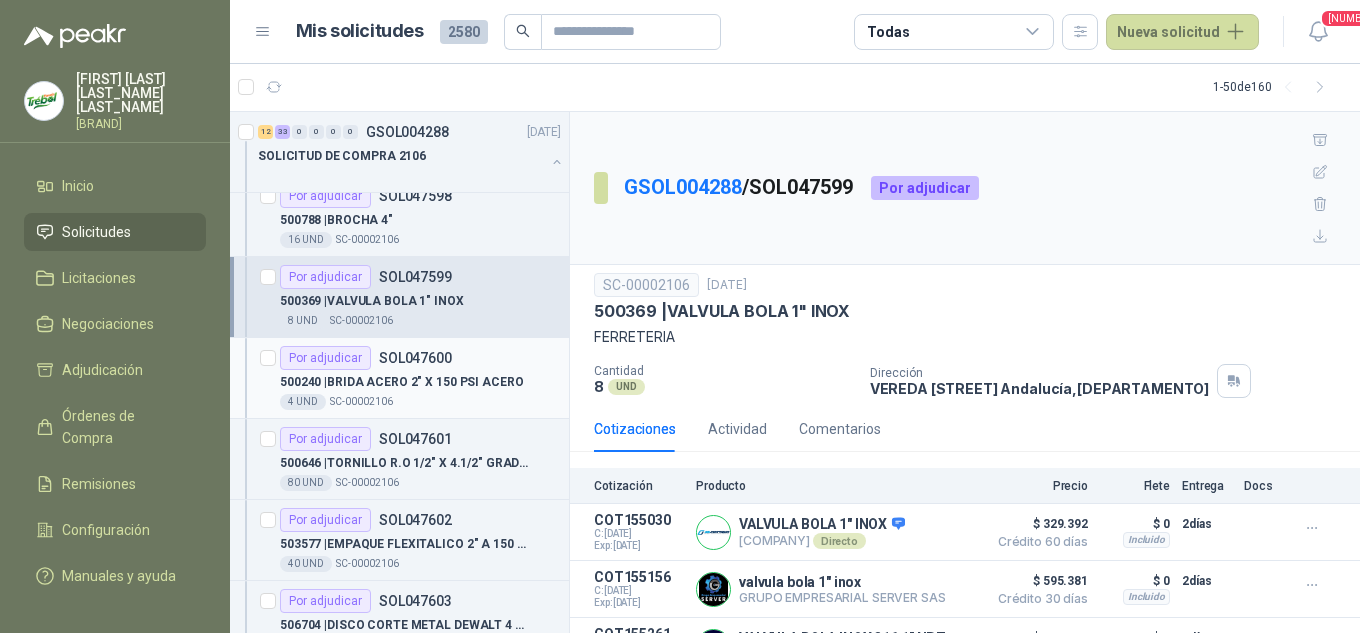 click on "500240 | BRIDA ACERO 2" X 150 PSI ACERO" at bounding box center [401, 382] 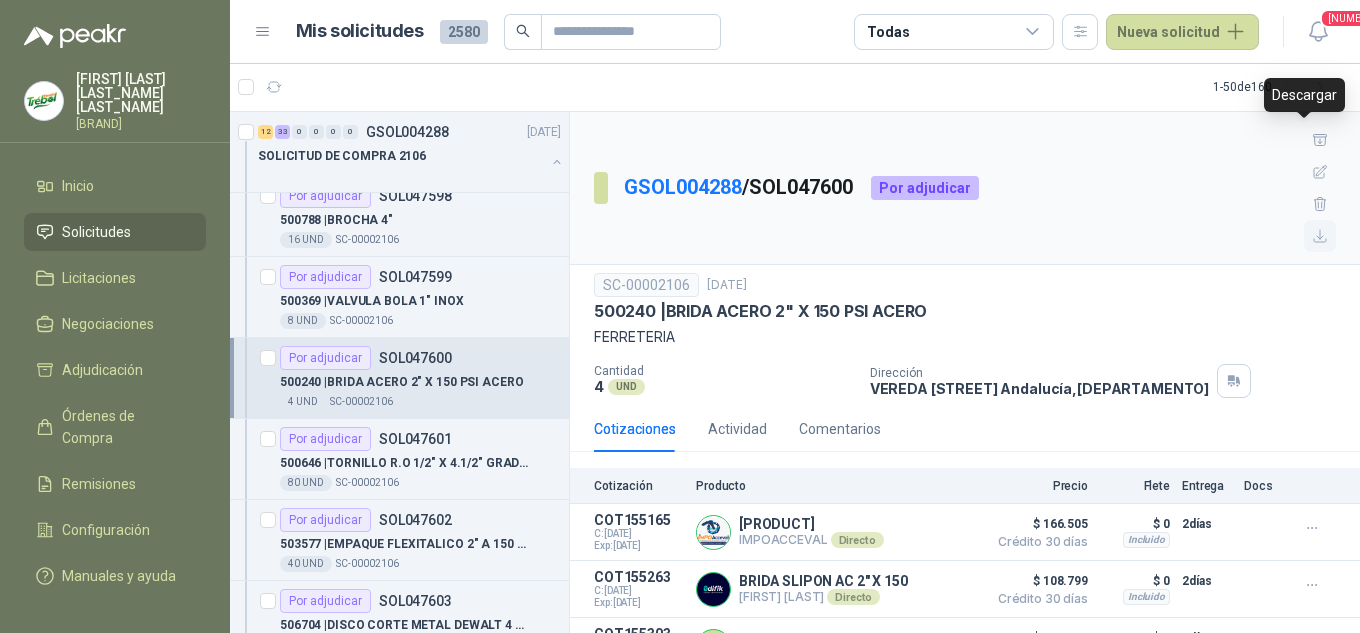 click at bounding box center [1320, 236] 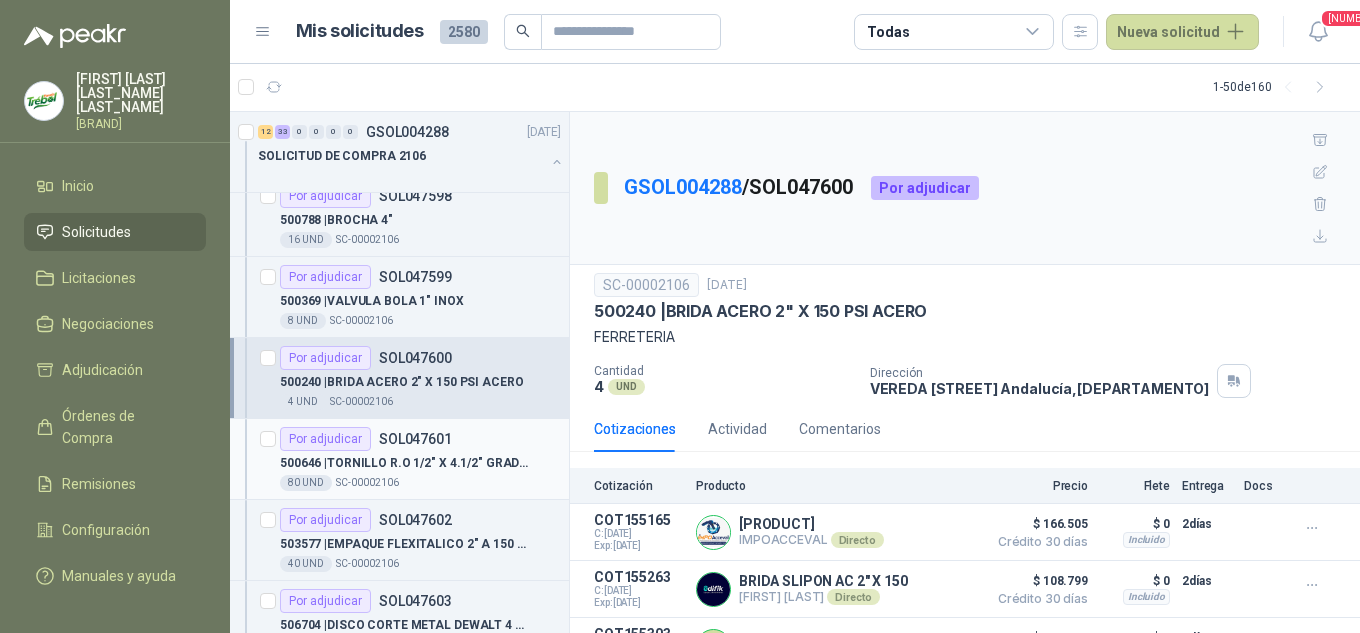 click on "500646 |  TORNILLO R.O 1/2" X 4.1/2" GRADO 8" at bounding box center (404, 463) 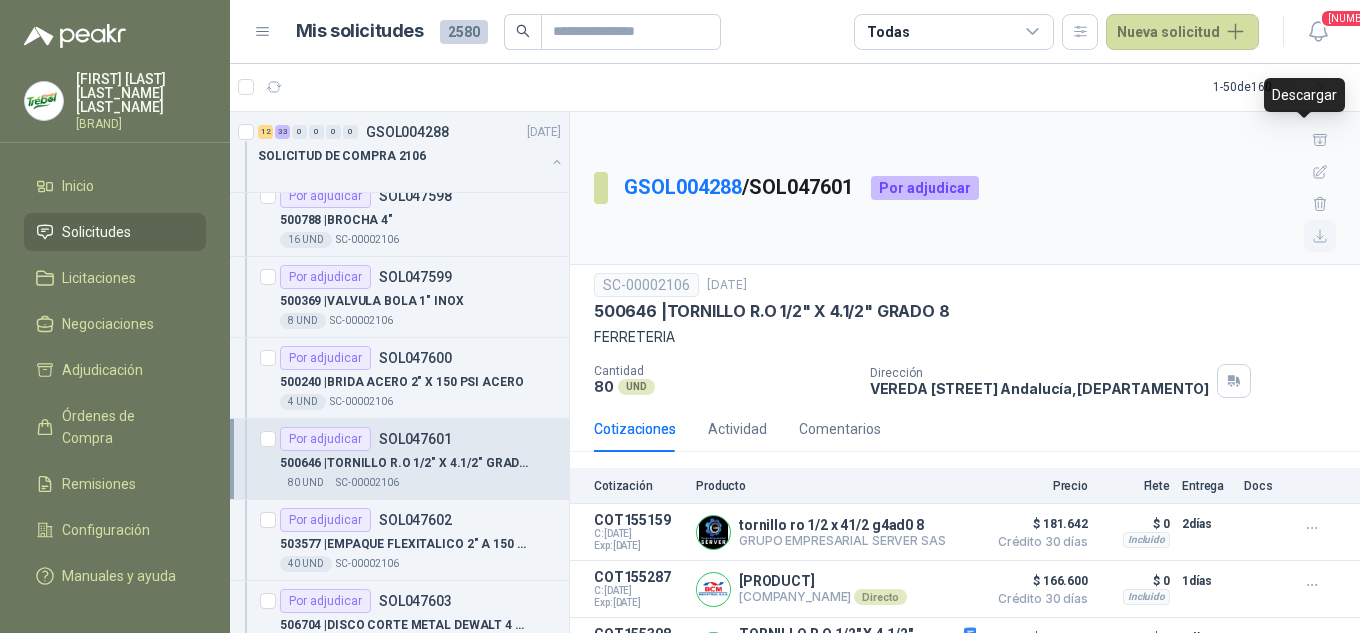 click at bounding box center (1320, 236) 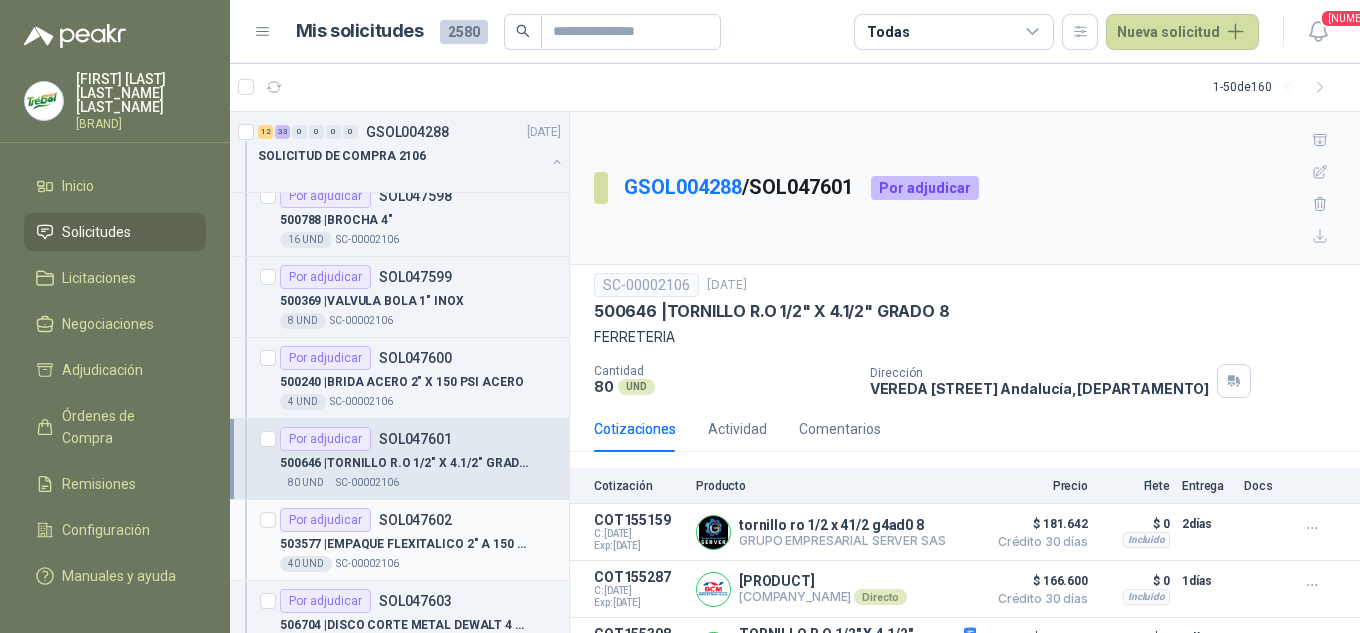 click on "503577 |  EMPAQUE FLEXITALICO 2" A 150 PSI" at bounding box center (404, 544) 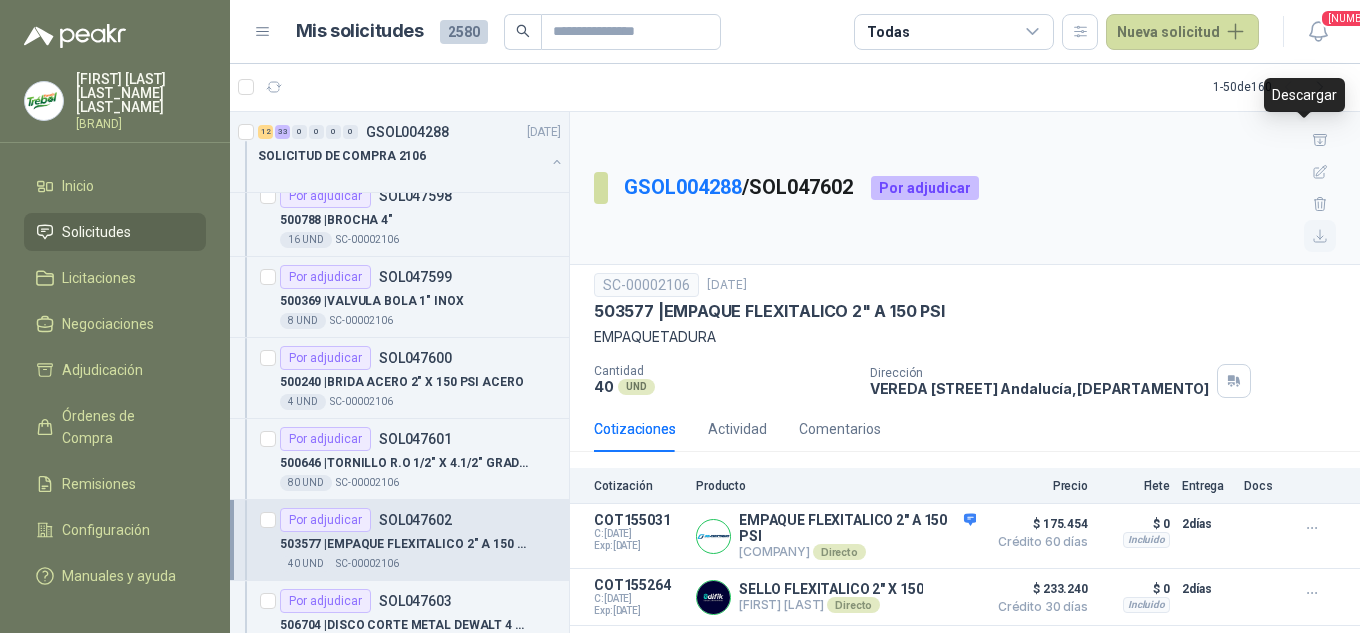 click at bounding box center (1320, 236) 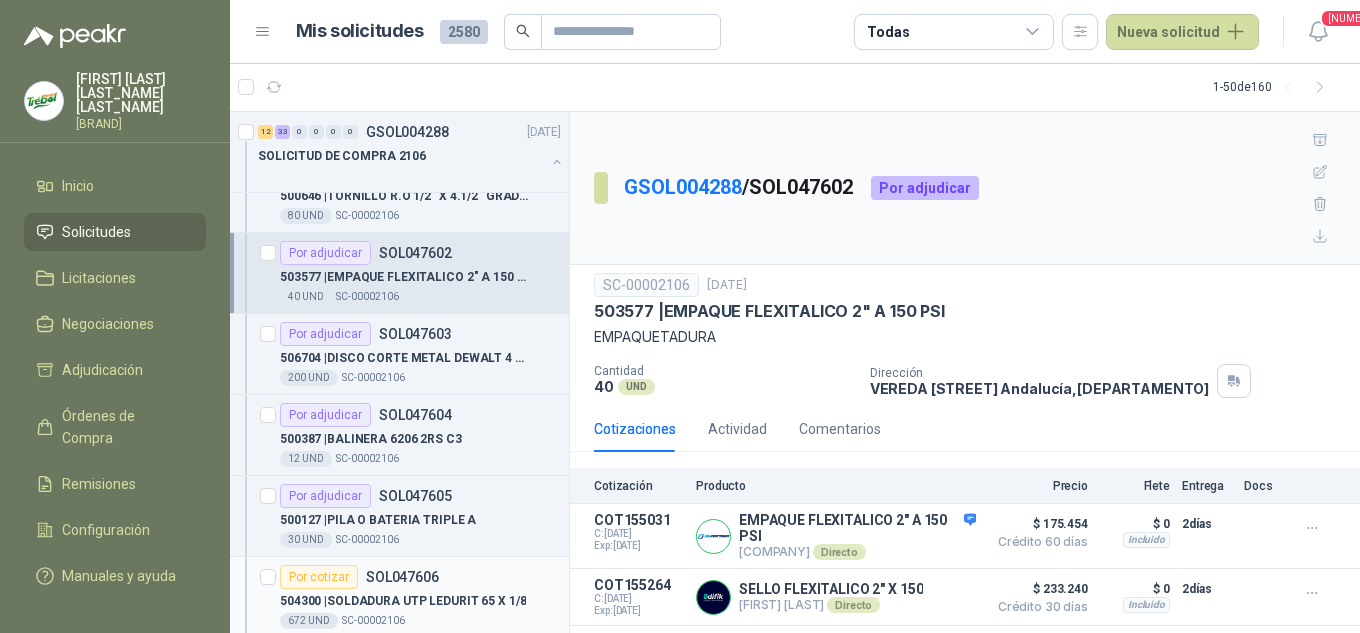 scroll, scrollTop: 3267, scrollLeft: 0, axis: vertical 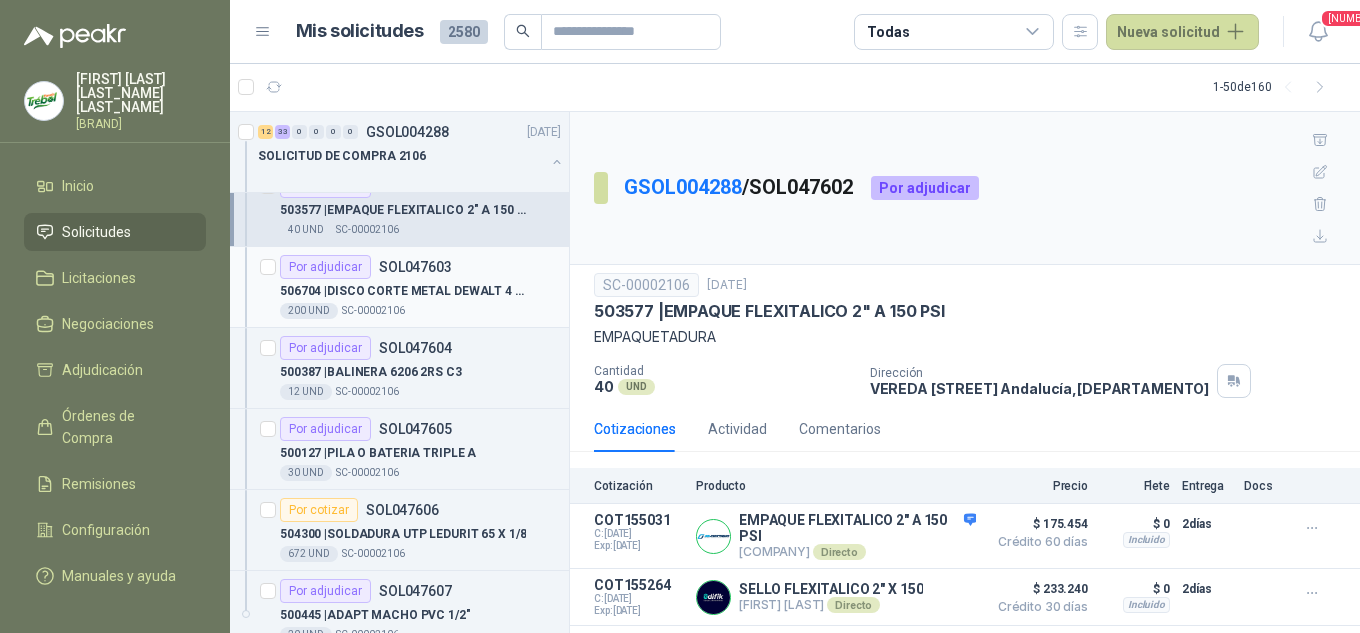 click on "506704 | DISCO CORTE METAL DEWALT 4 1/2"X 1/8"" at bounding box center (404, 291) 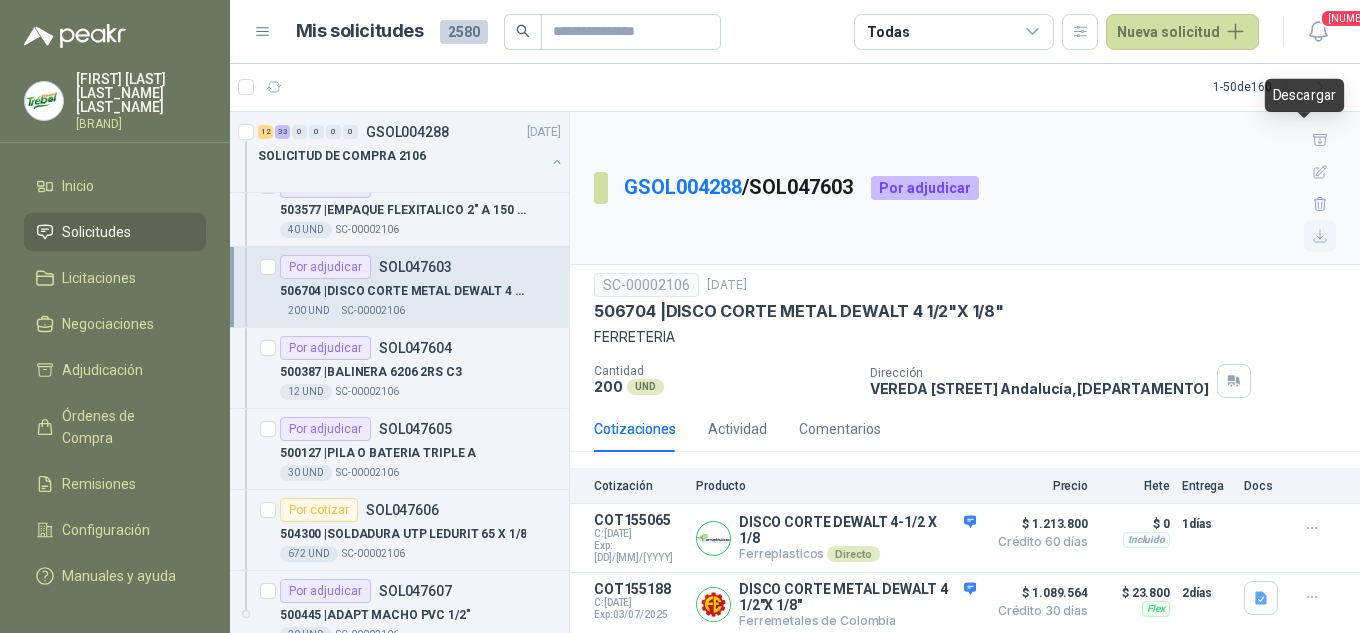 click at bounding box center (1320, 236) 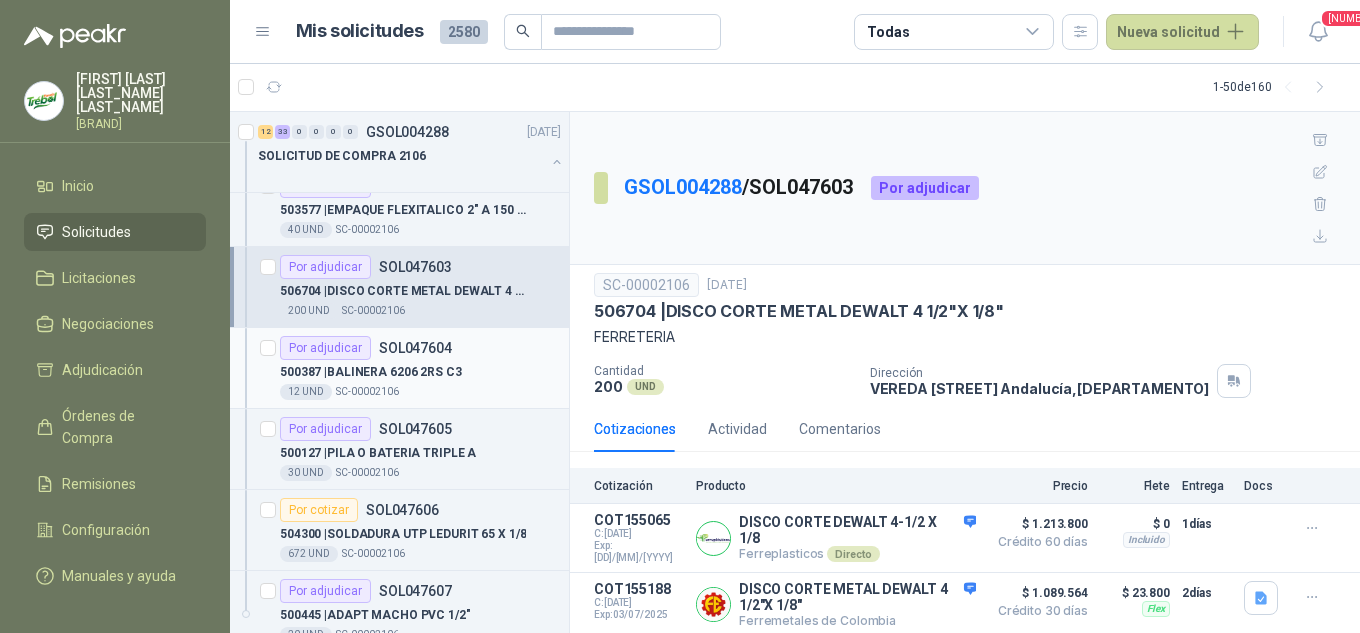 click on "[PRODUCT]" at bounding box center [420, 372] 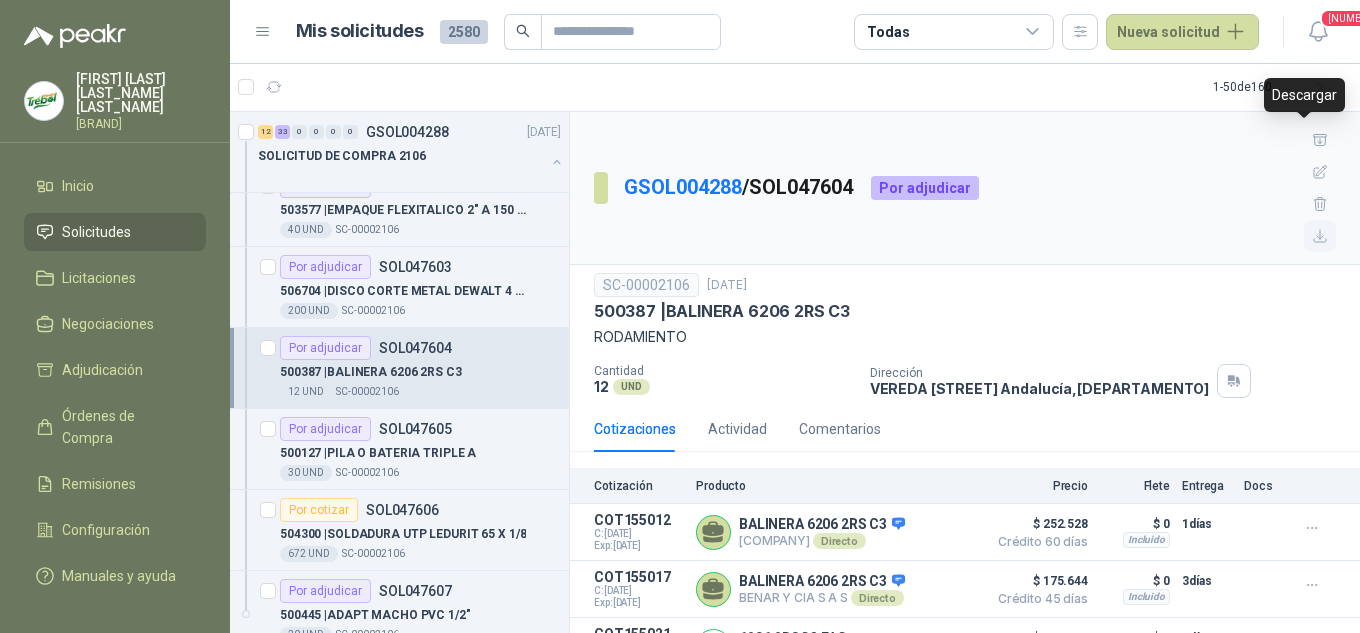 click at bounding box center [1320, 236] 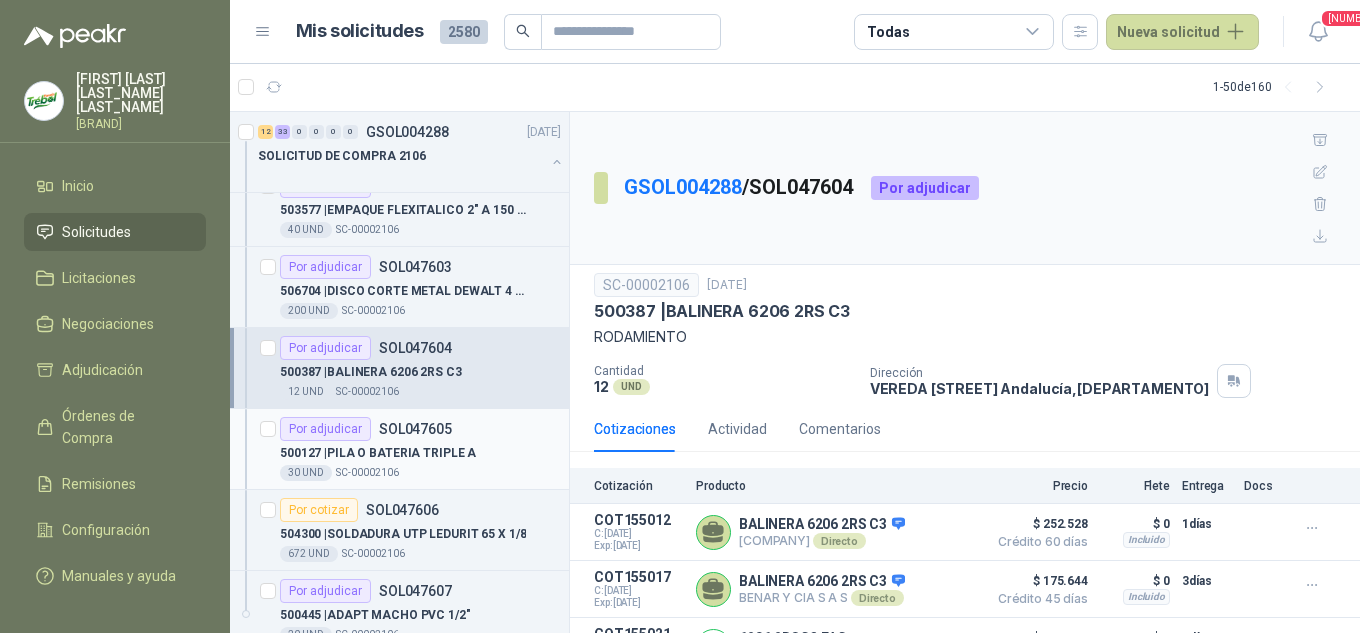 click on "Por adjudicar SOL047605" at bounding box center (366, 429) 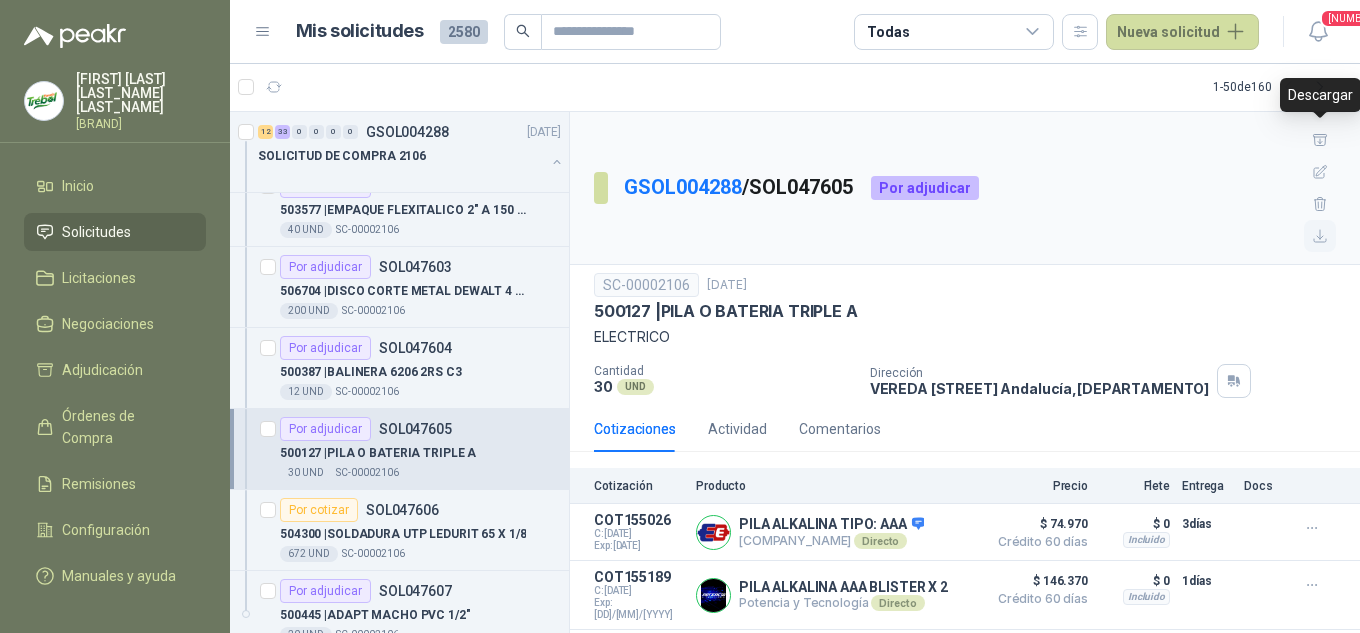 click at bounding box center (1320, 236) 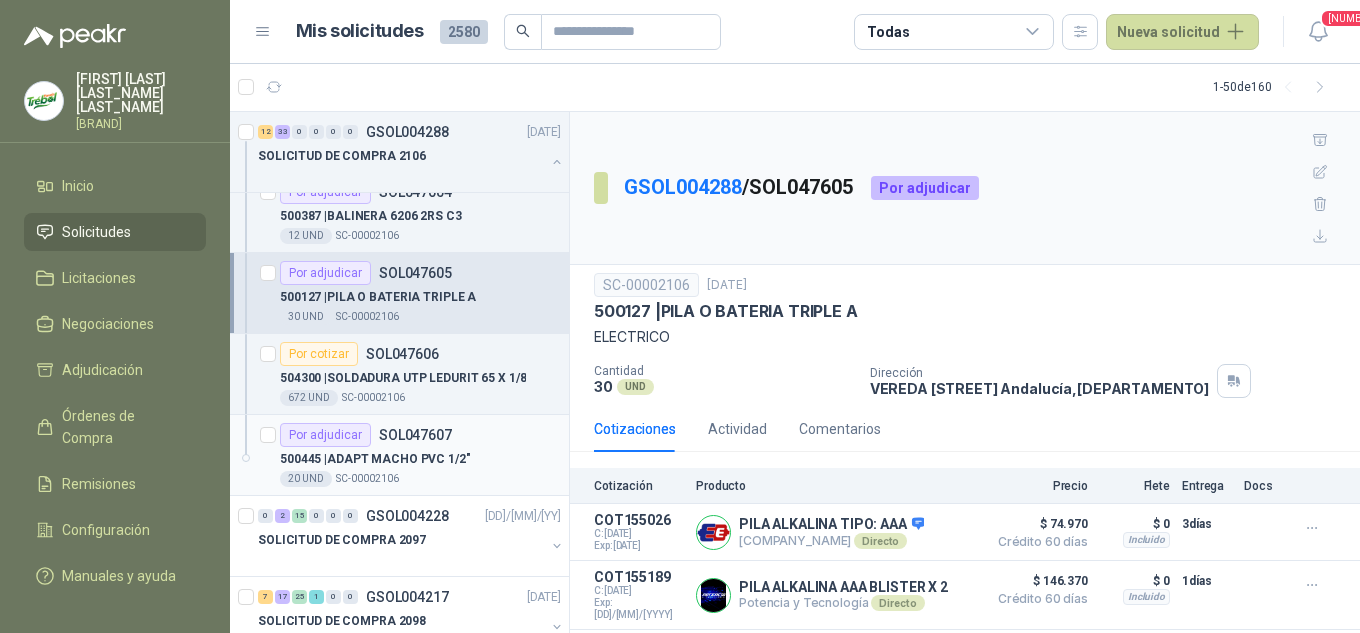scroll, scrollTop: 3467, scrollLeft: 0, axis: vertical 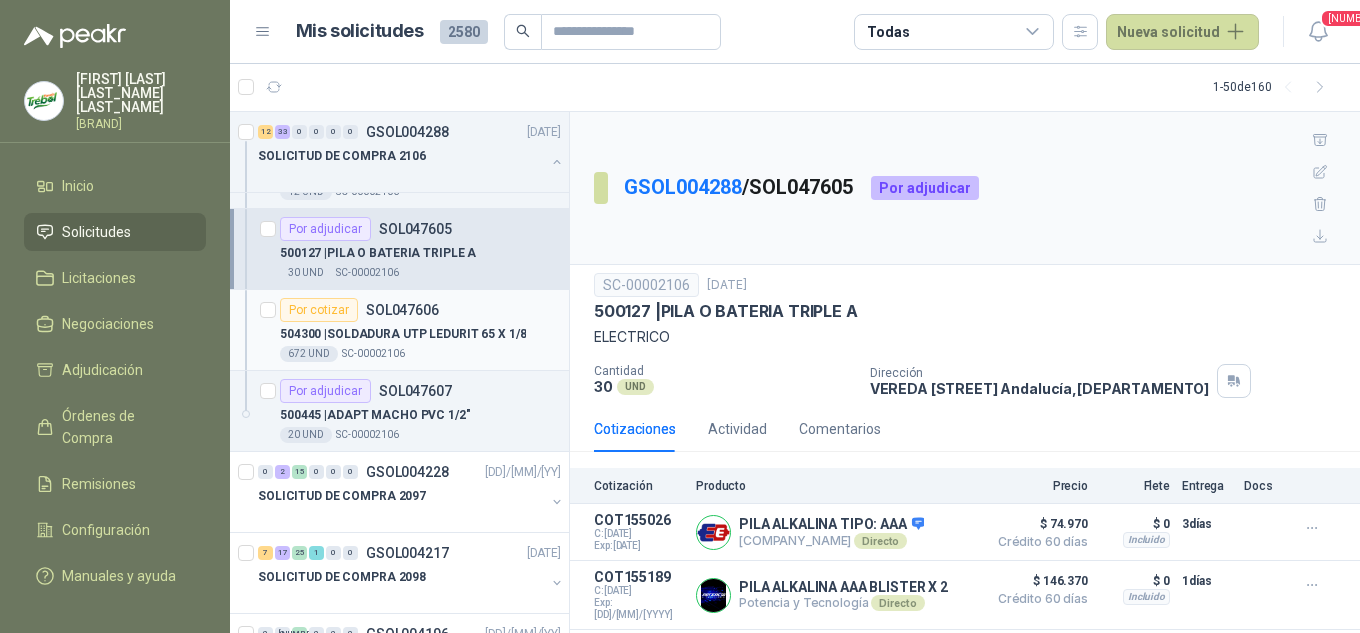 click on "SOL047606" at bounding box center (402, 310) 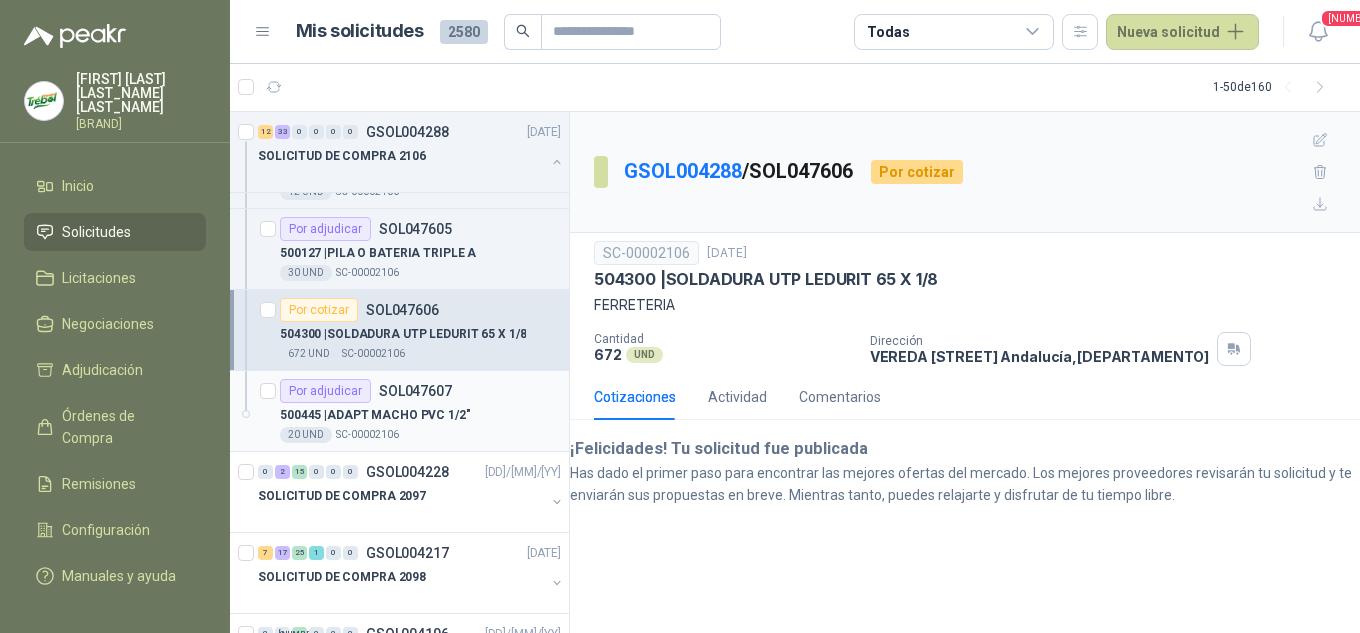 click on "500445 | ADAPT MACHO PVC 1/2"" at bounding box center (375, 415) 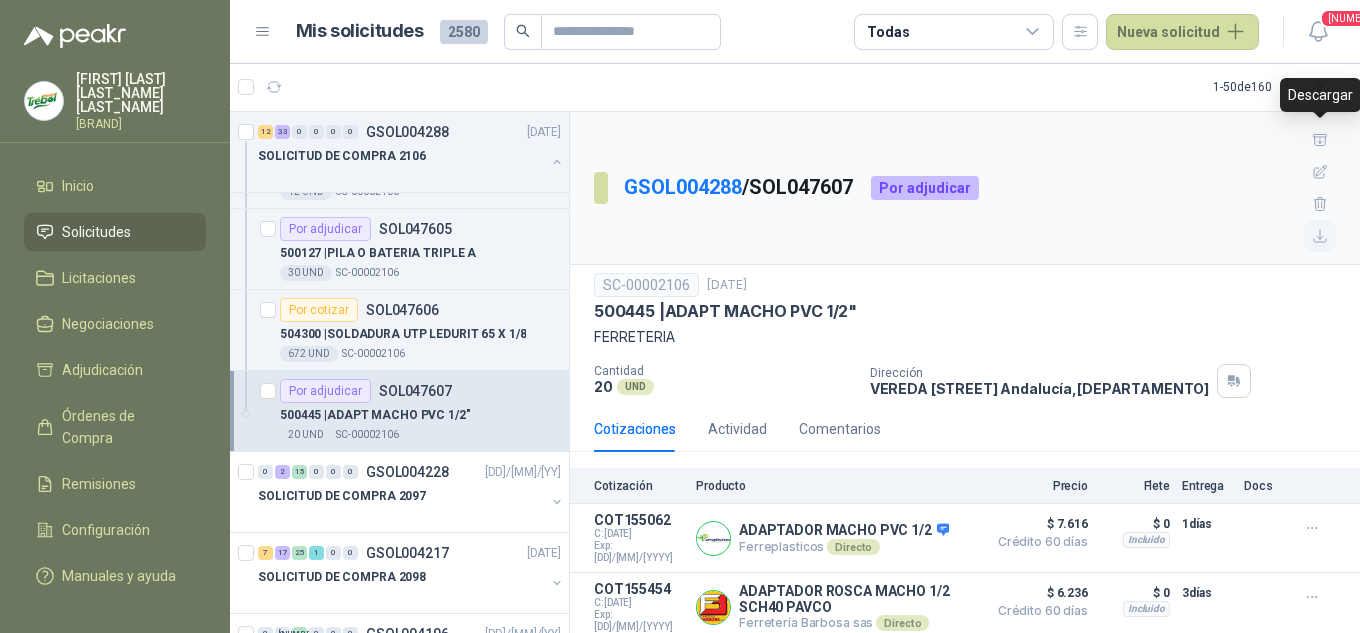 click at bounding box center [1320, 236] 